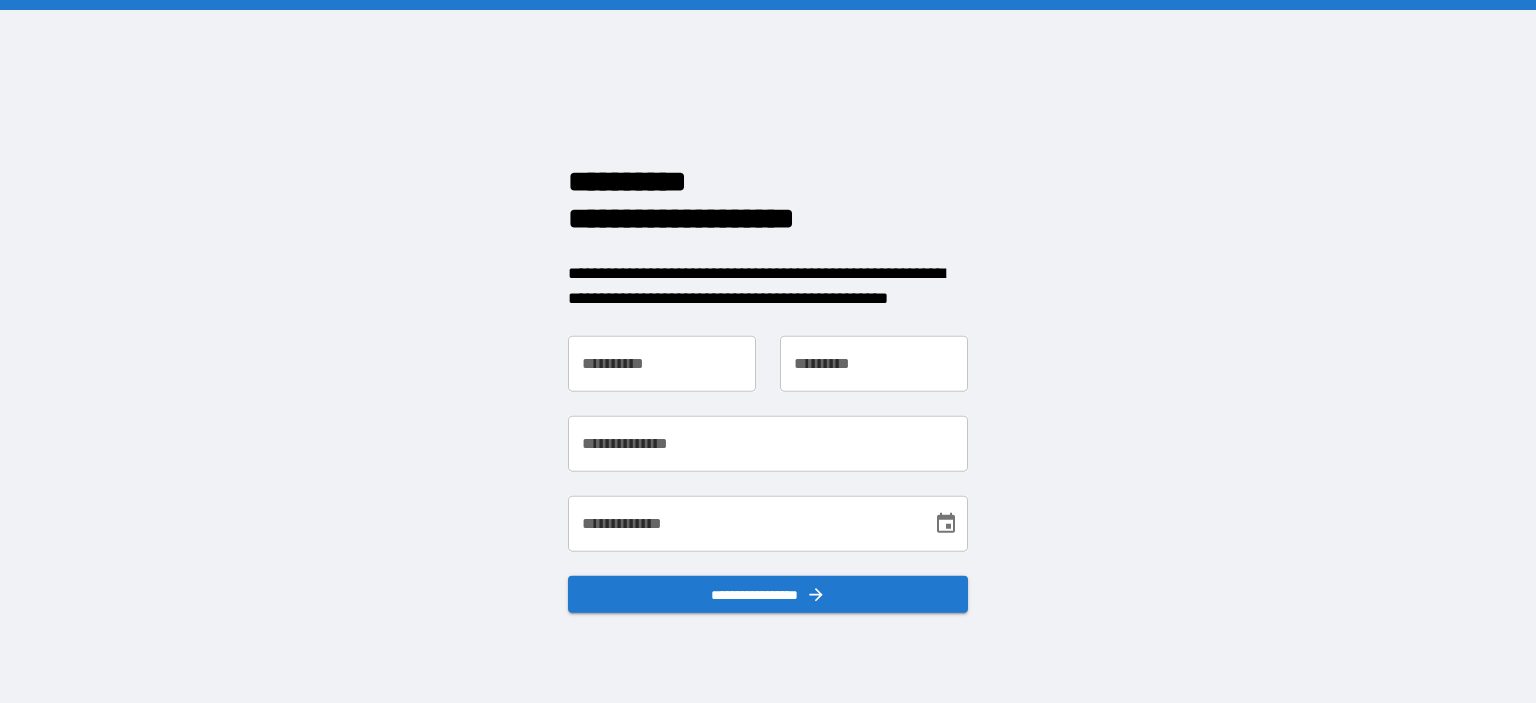 scroll, scrollTop: 0, scrollLeft: 0, axis: both 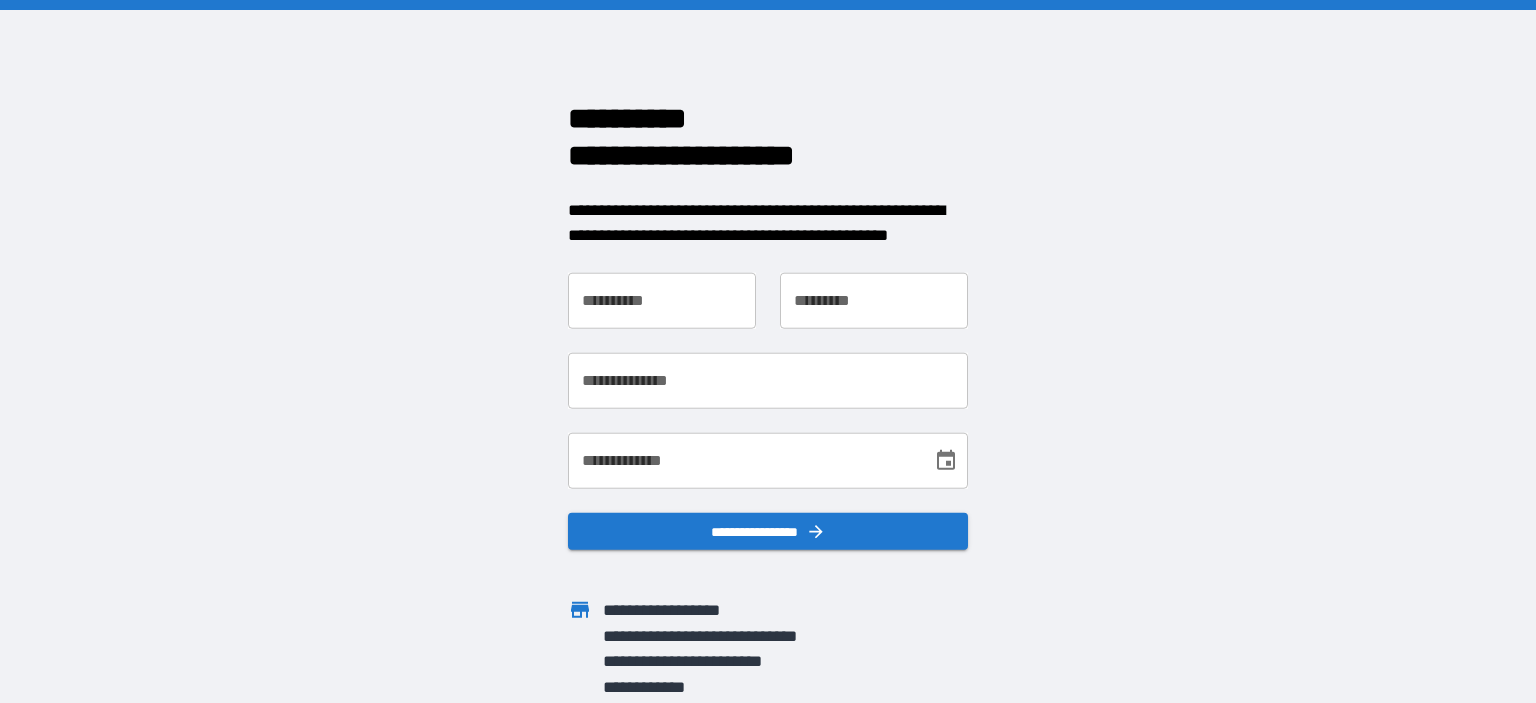 click on "**********" at bounding box center (662, 300) 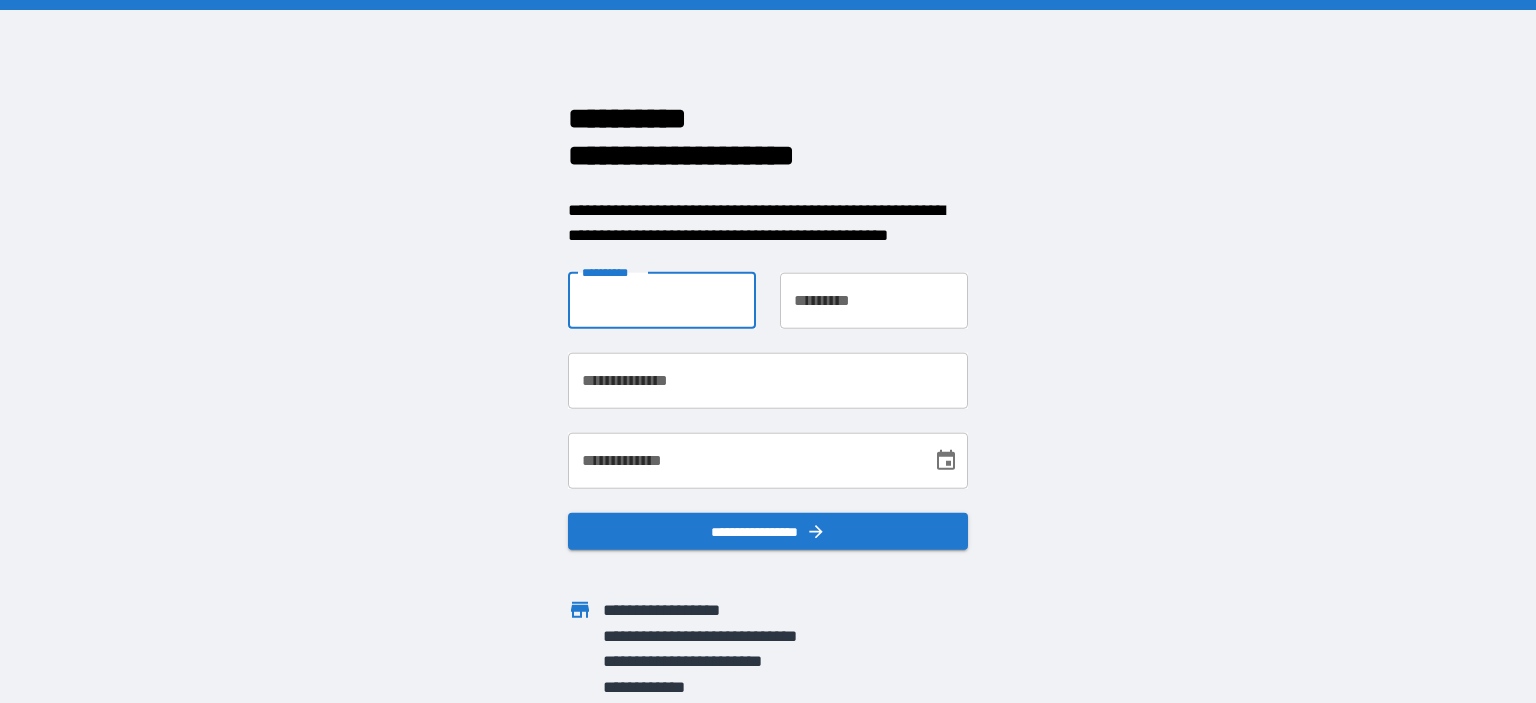 type on "****" 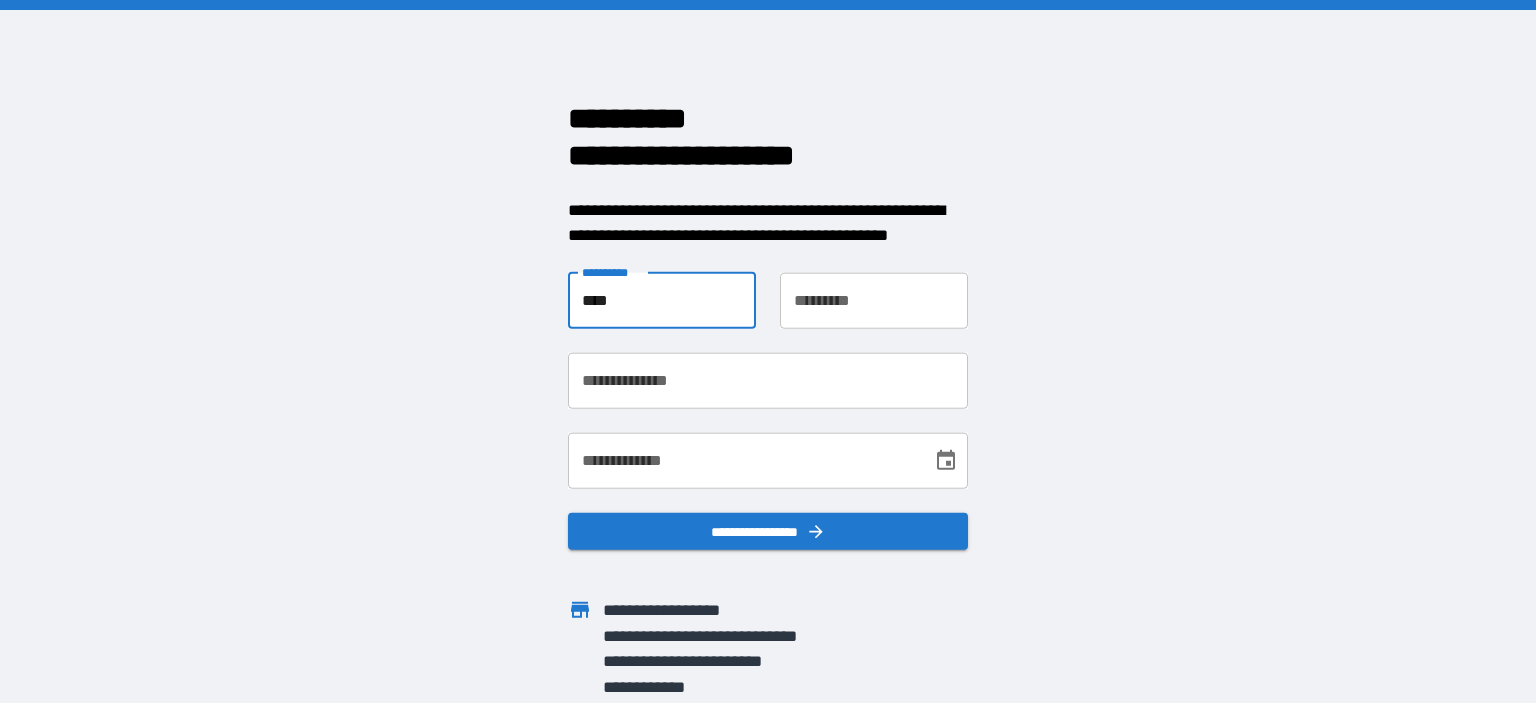 type on "*******" 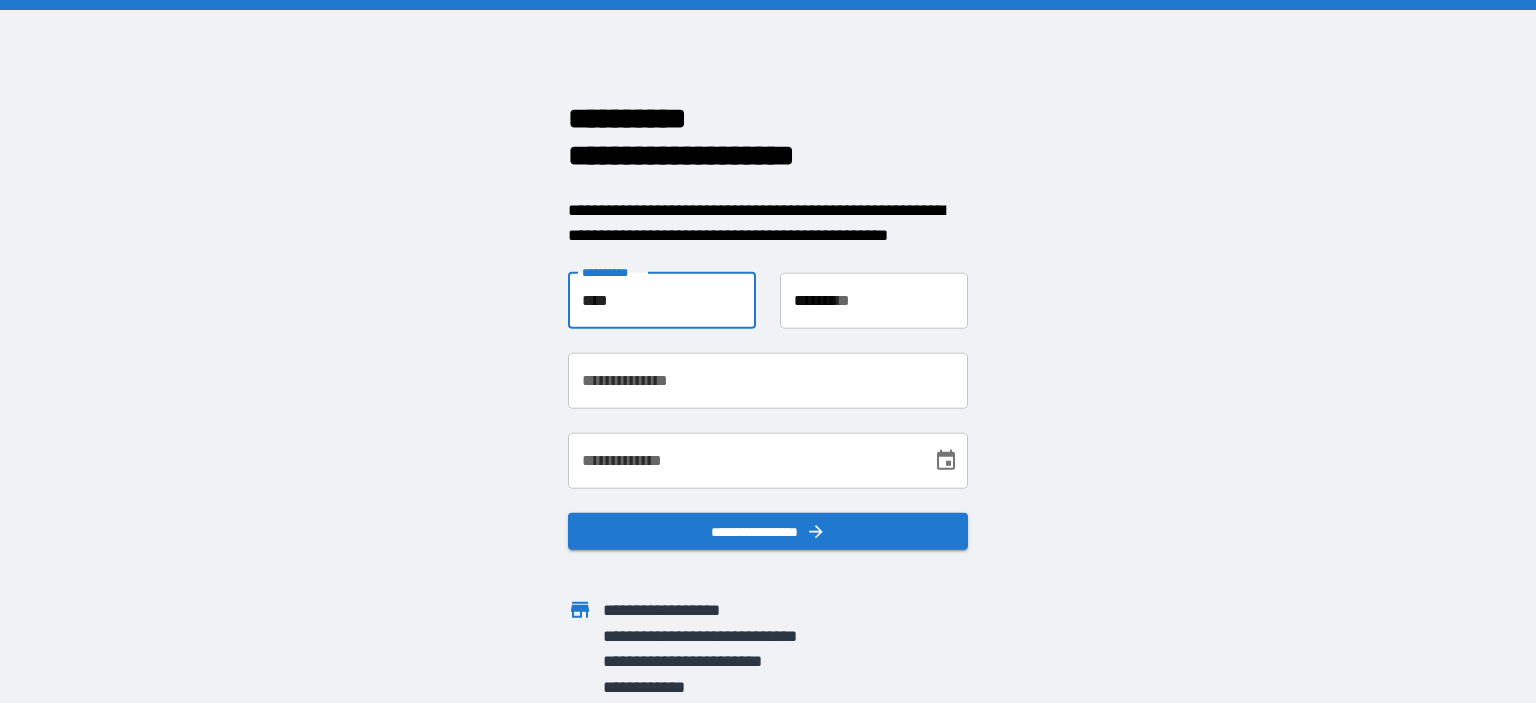 type on "**********" 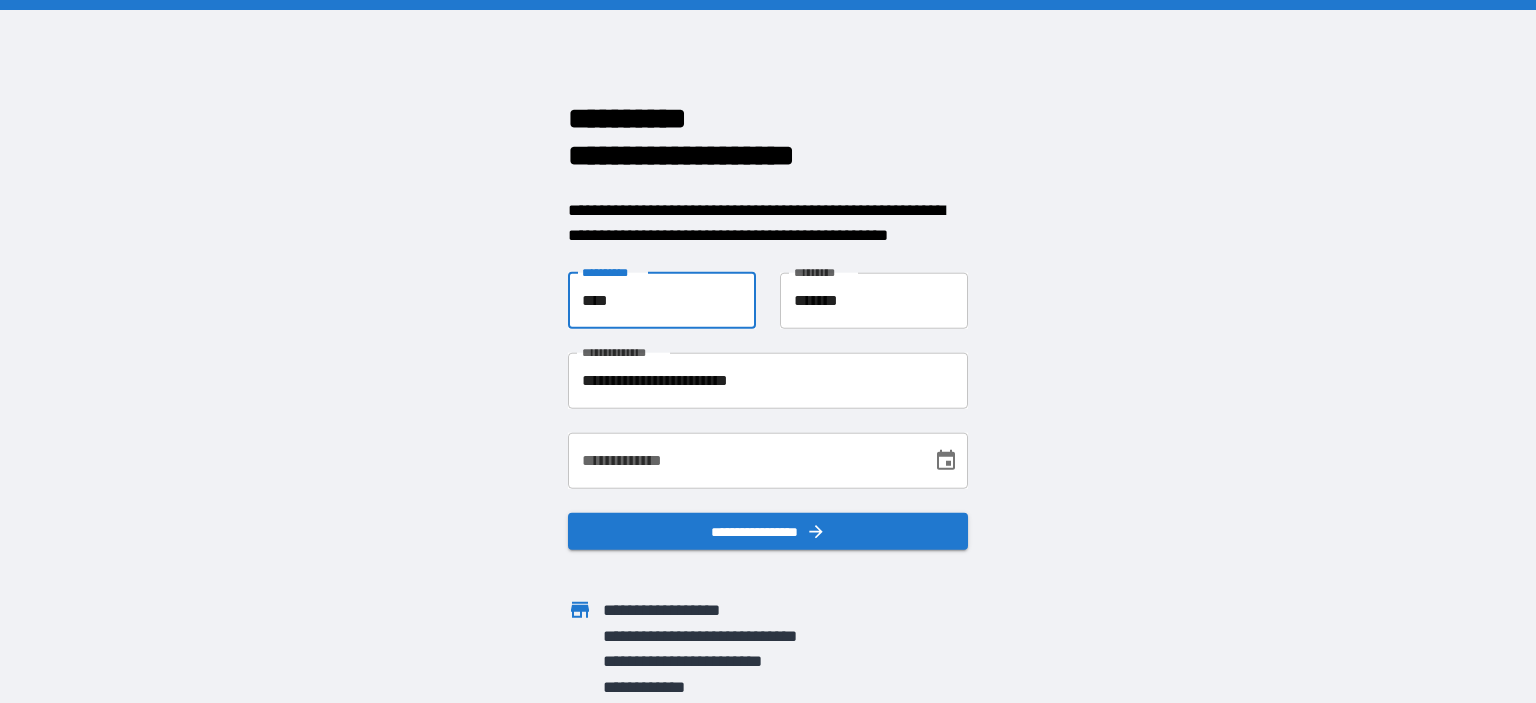 click 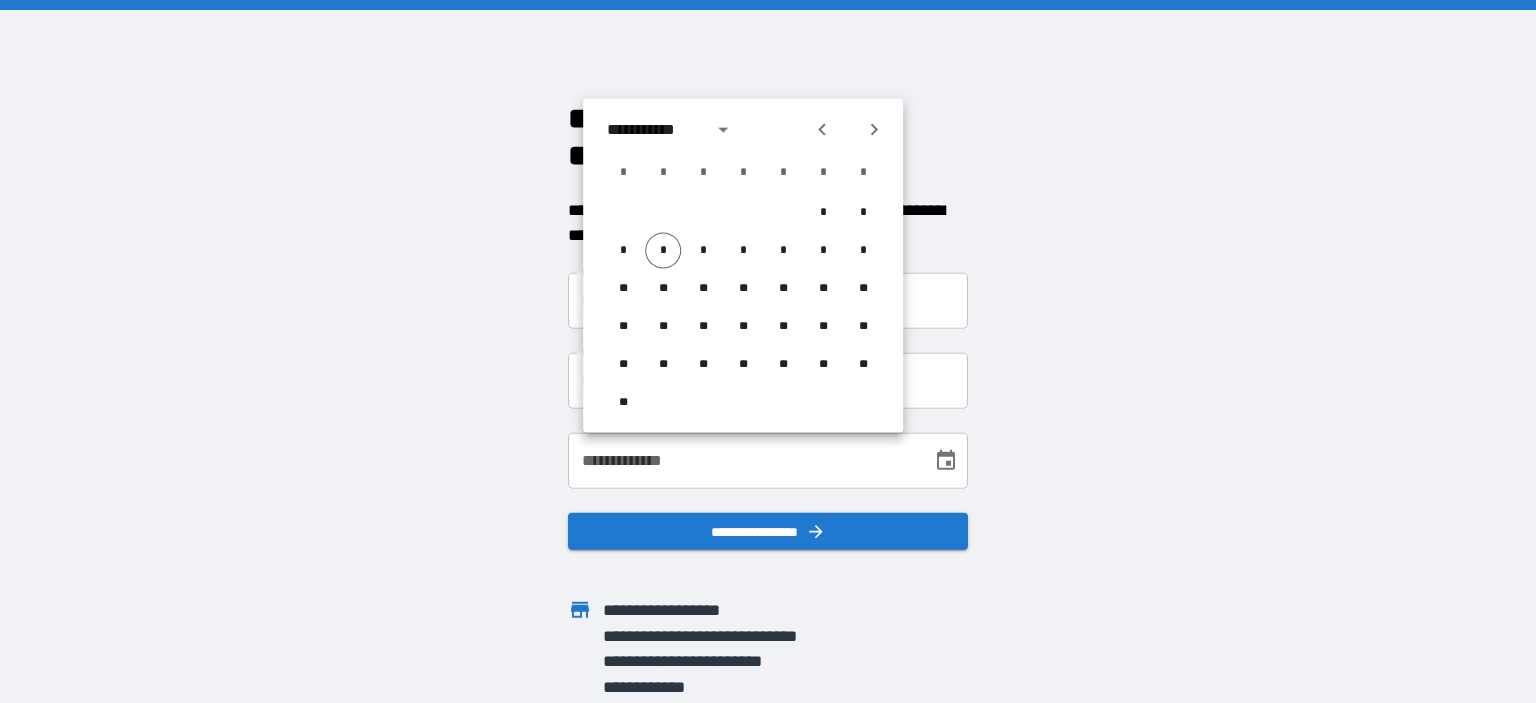 click 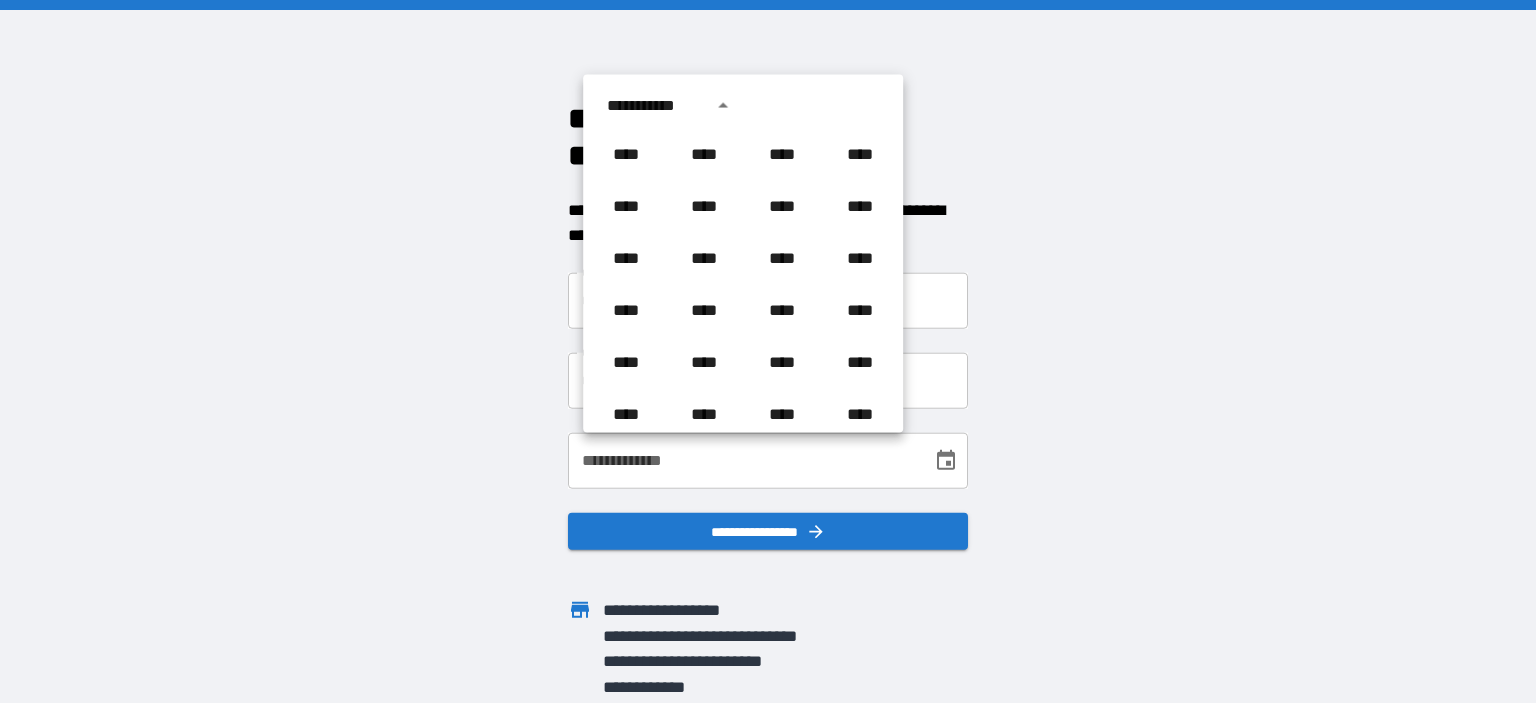 scroll, scrollTop: 1486, scrollLeft: 0, axis: vertical 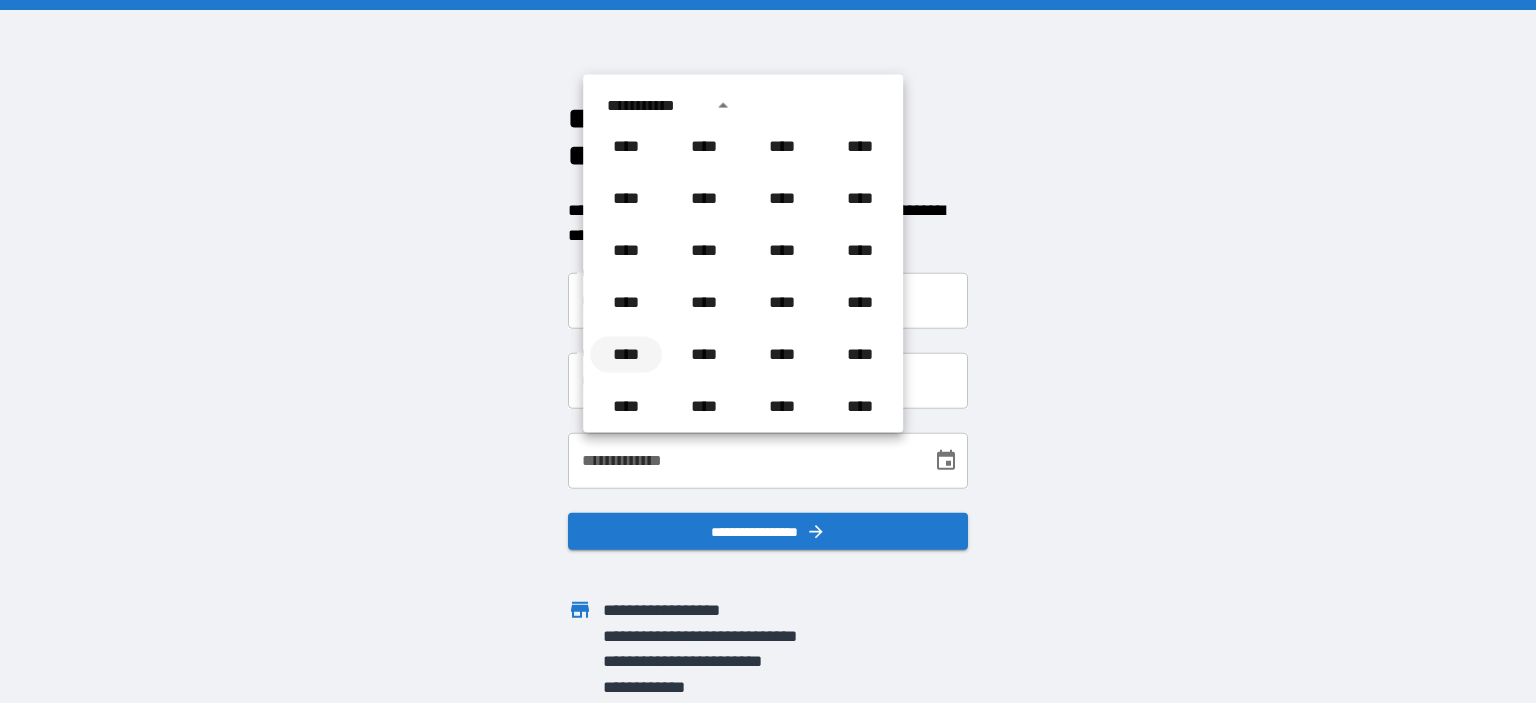 click on "****" at bounding box center (626, 355) 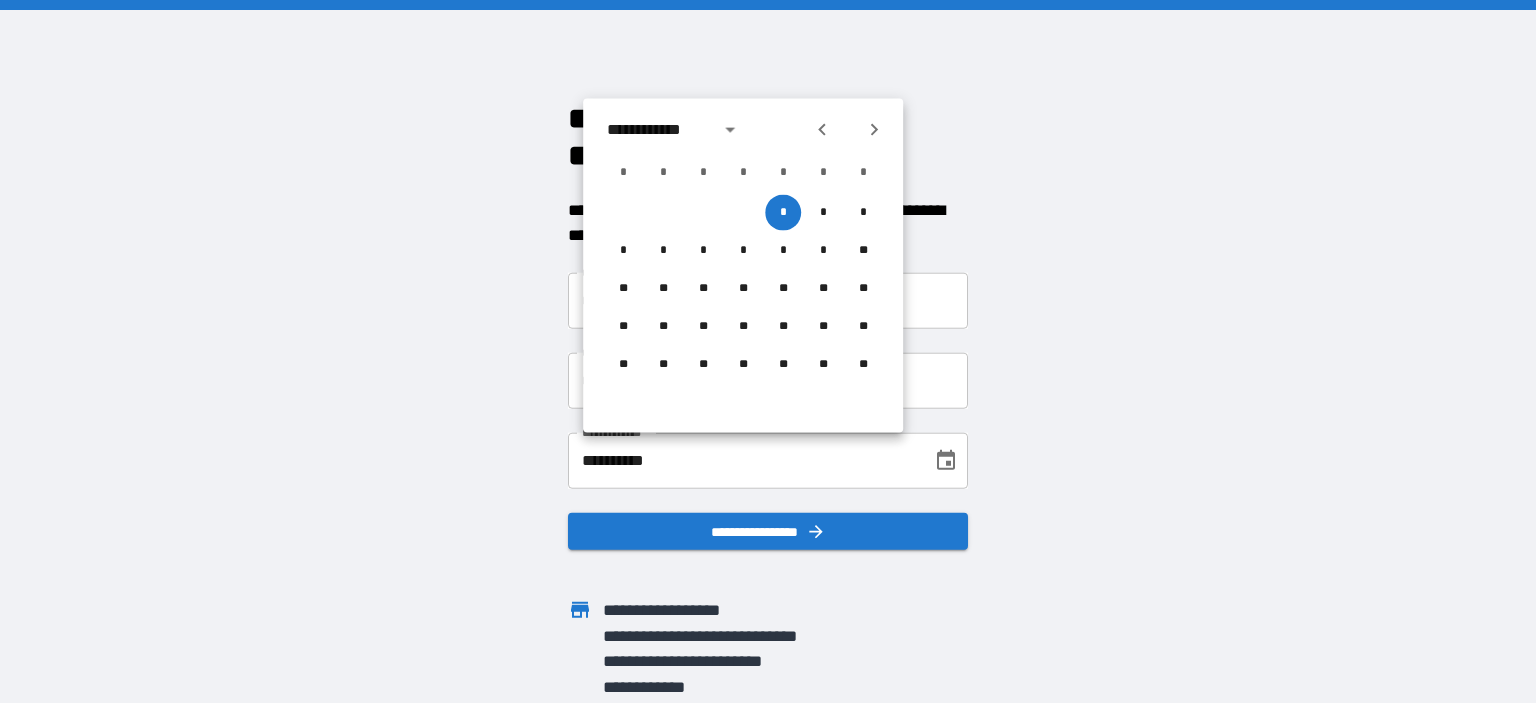 click 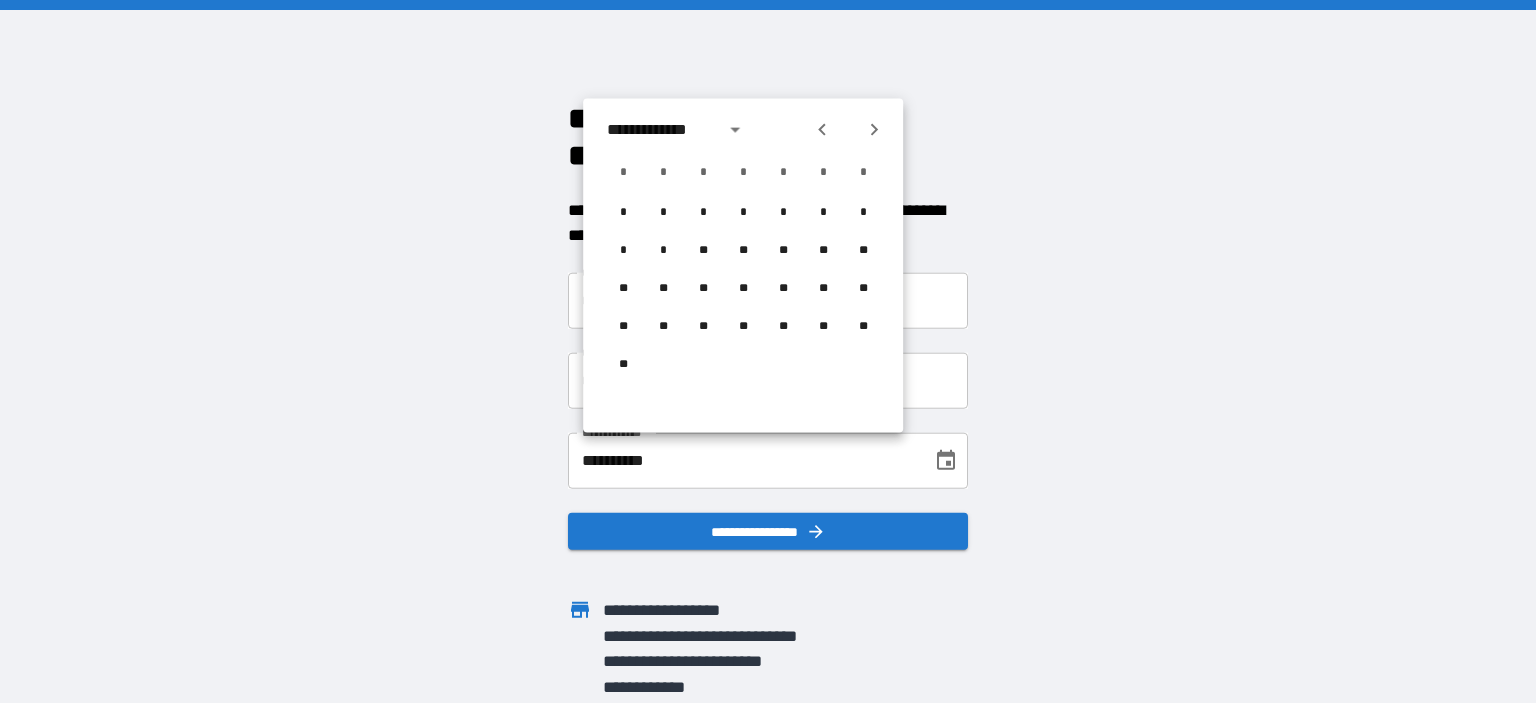 click 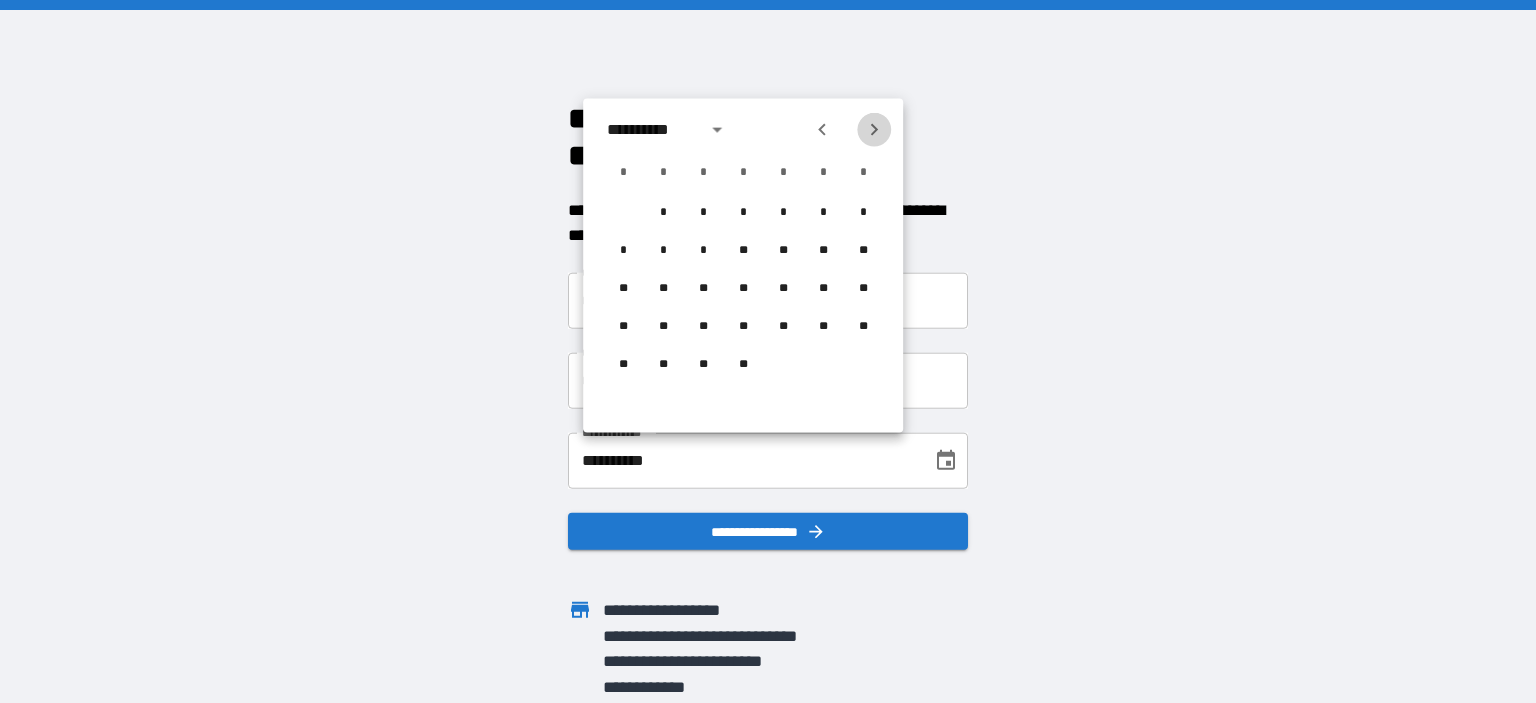 click 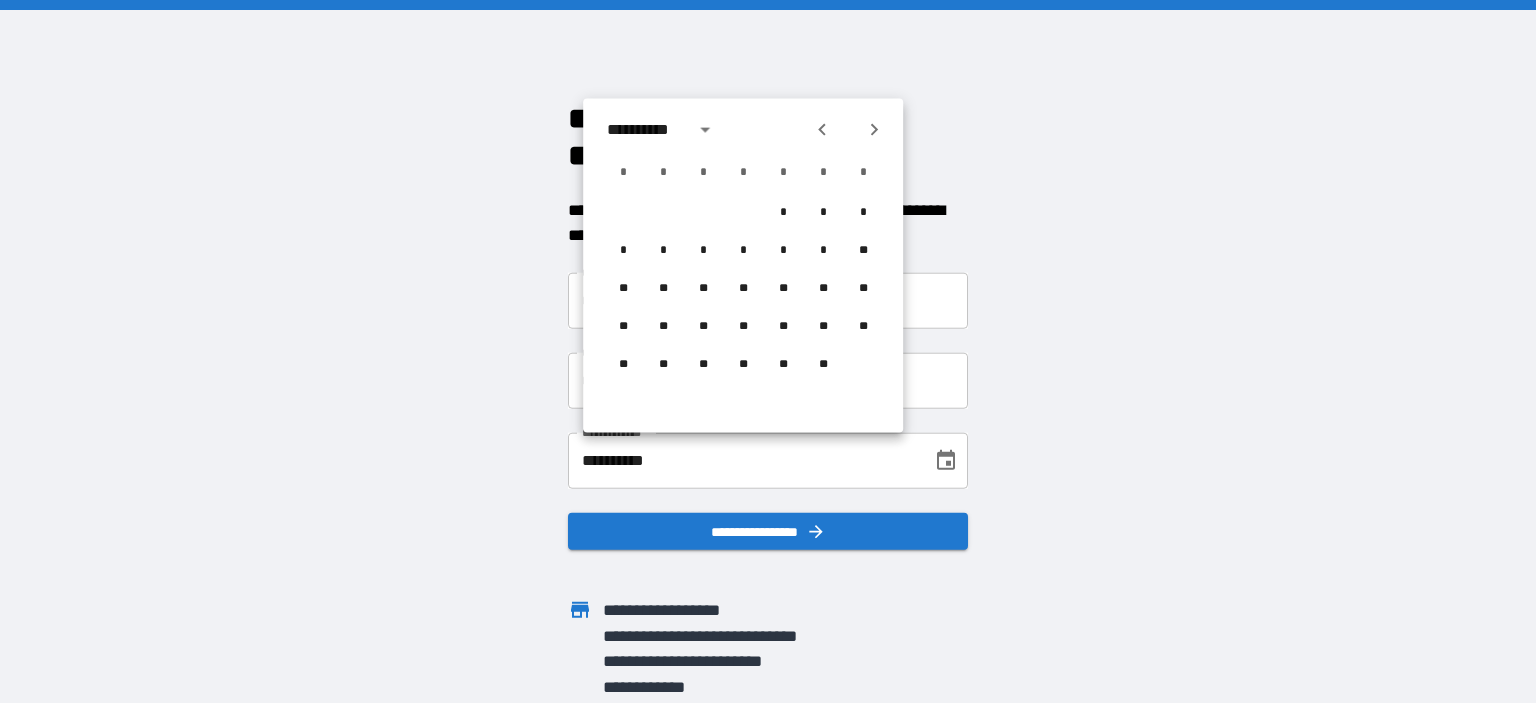 click 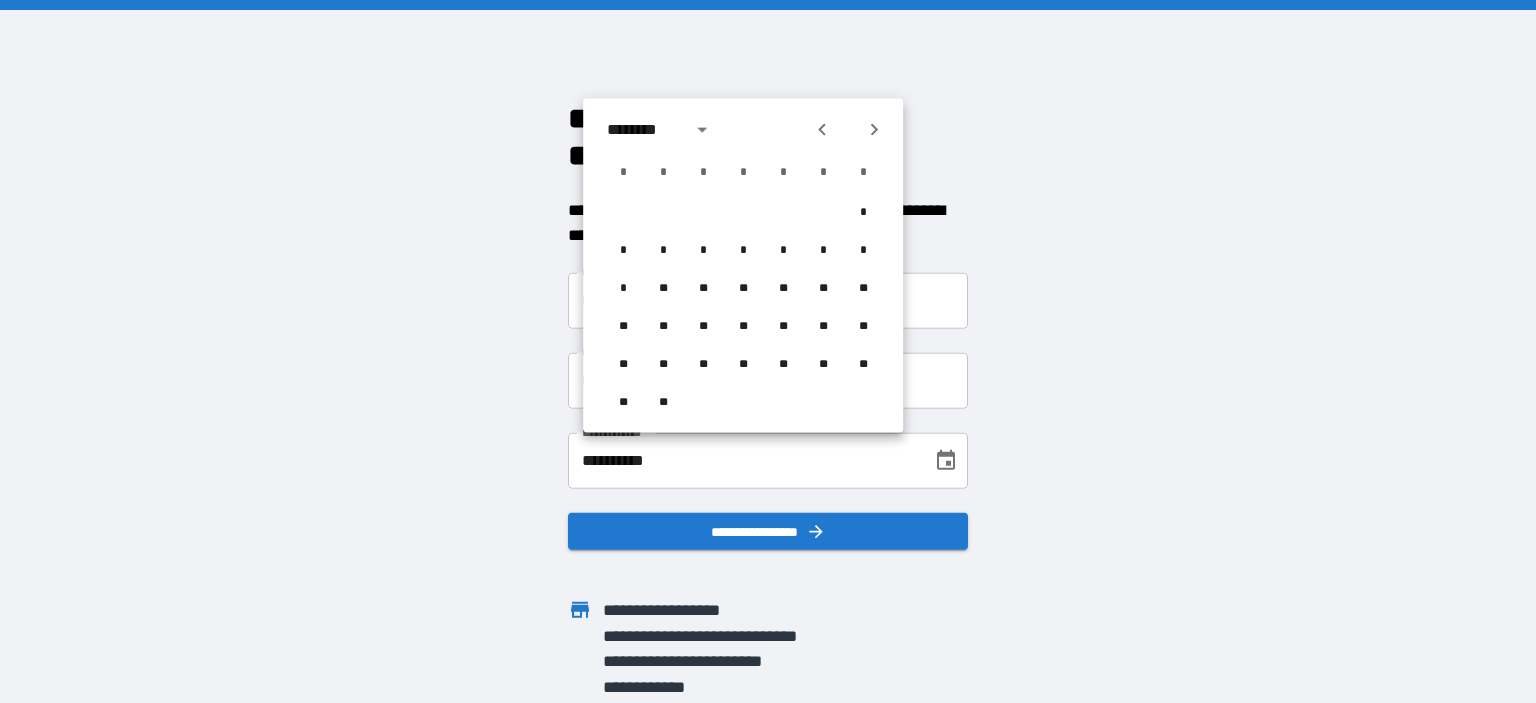 click 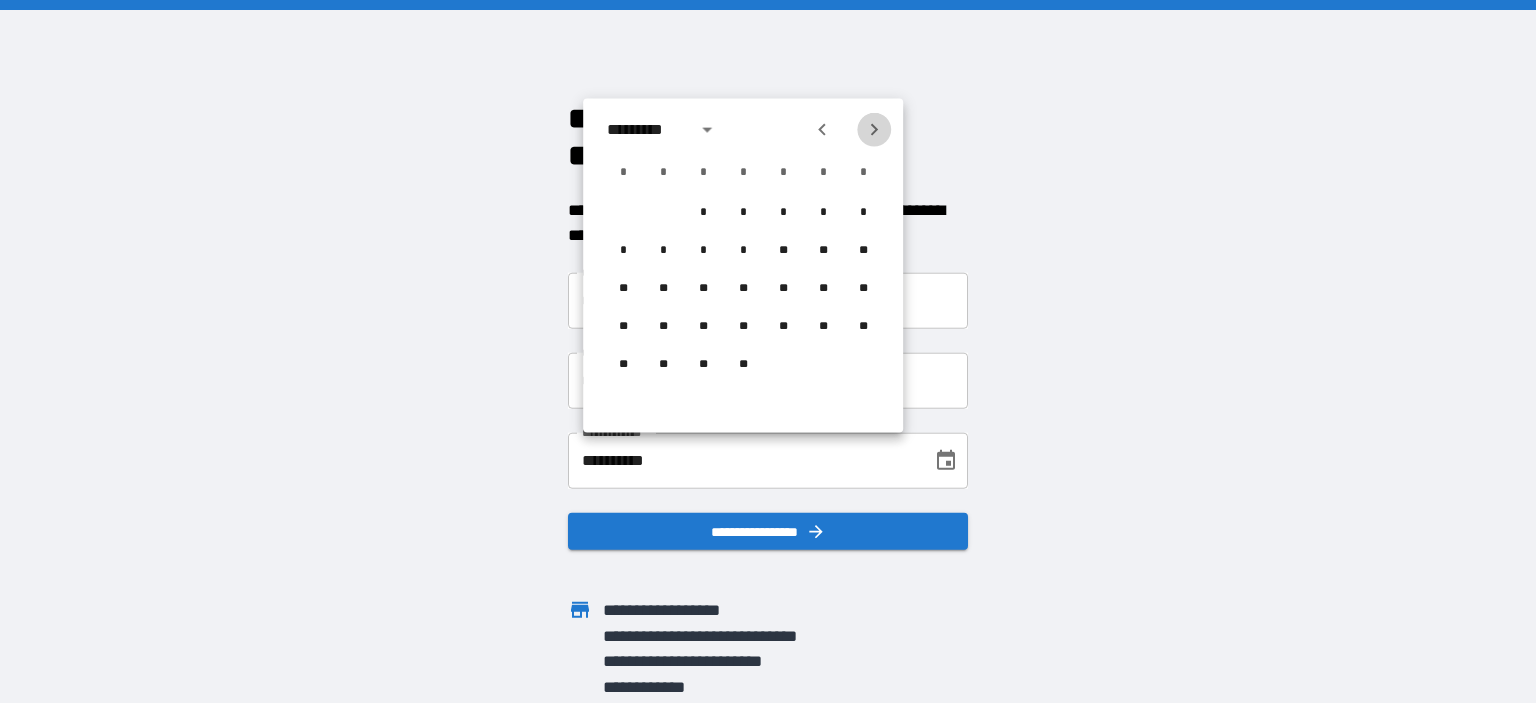 click 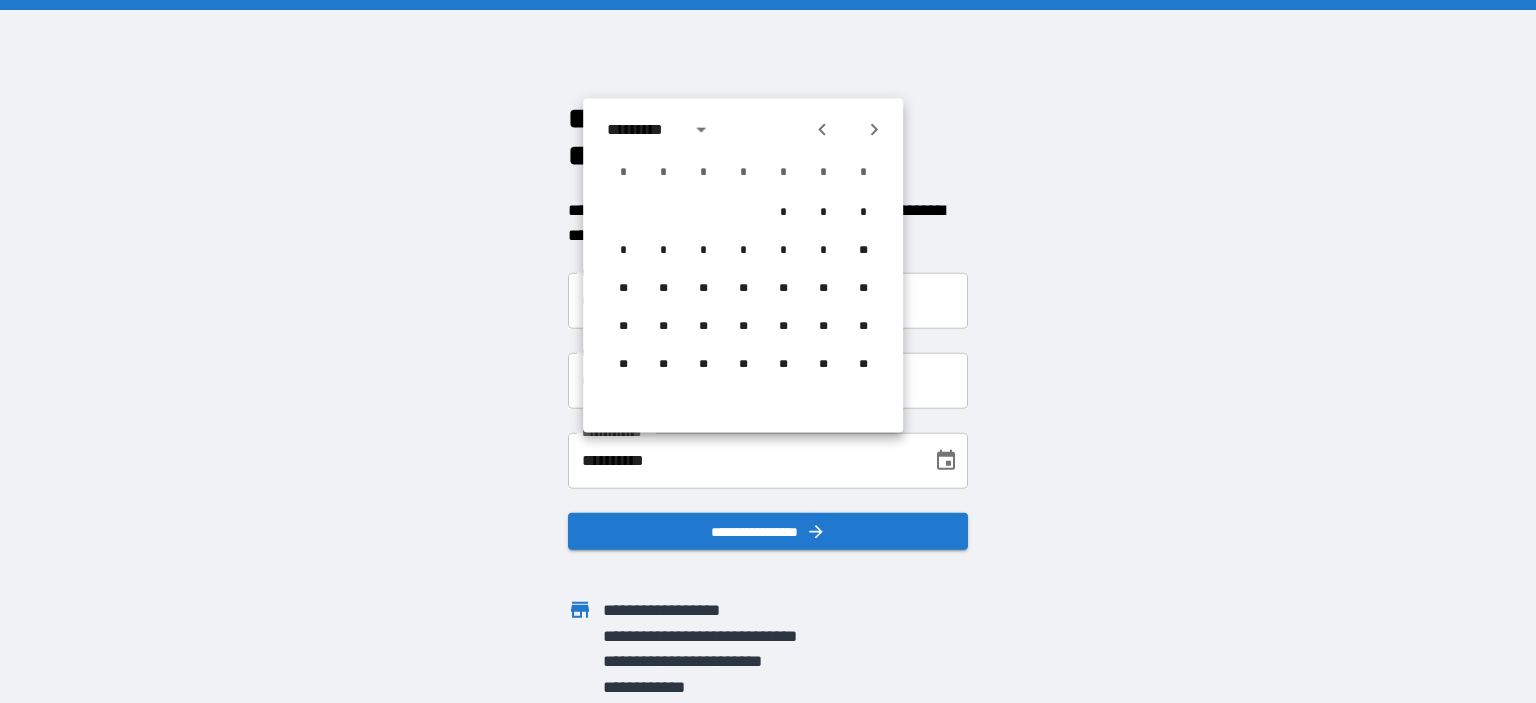 click 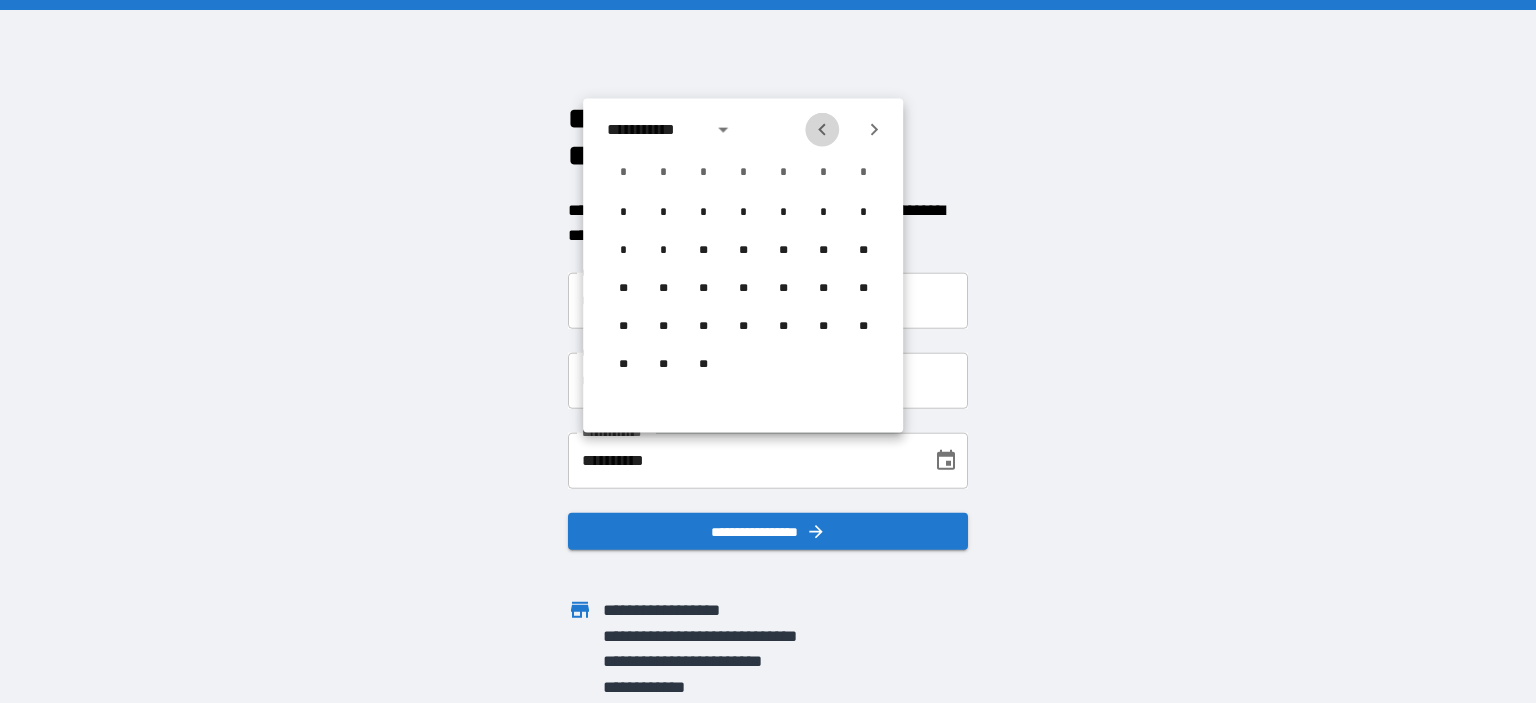 click 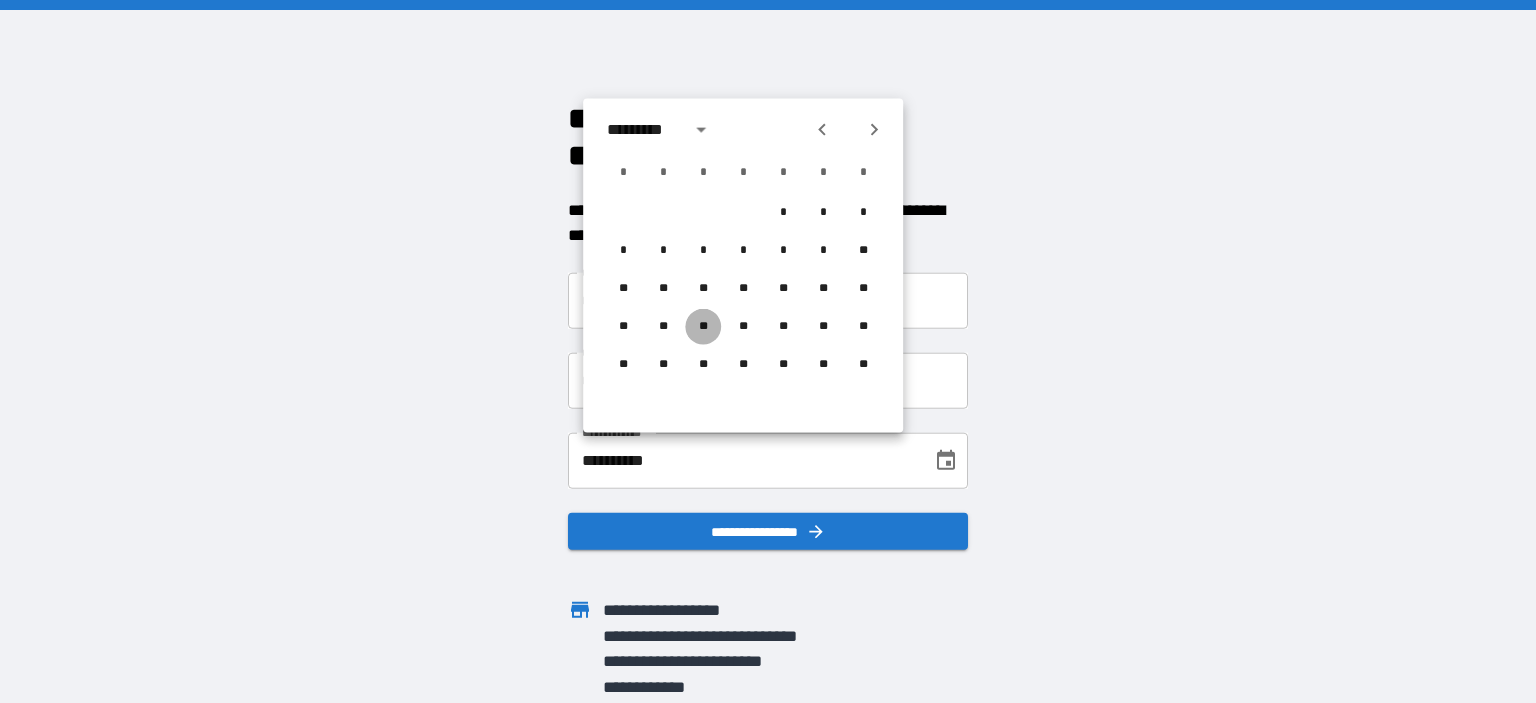 click on "**" at bounding box center (703, 327) 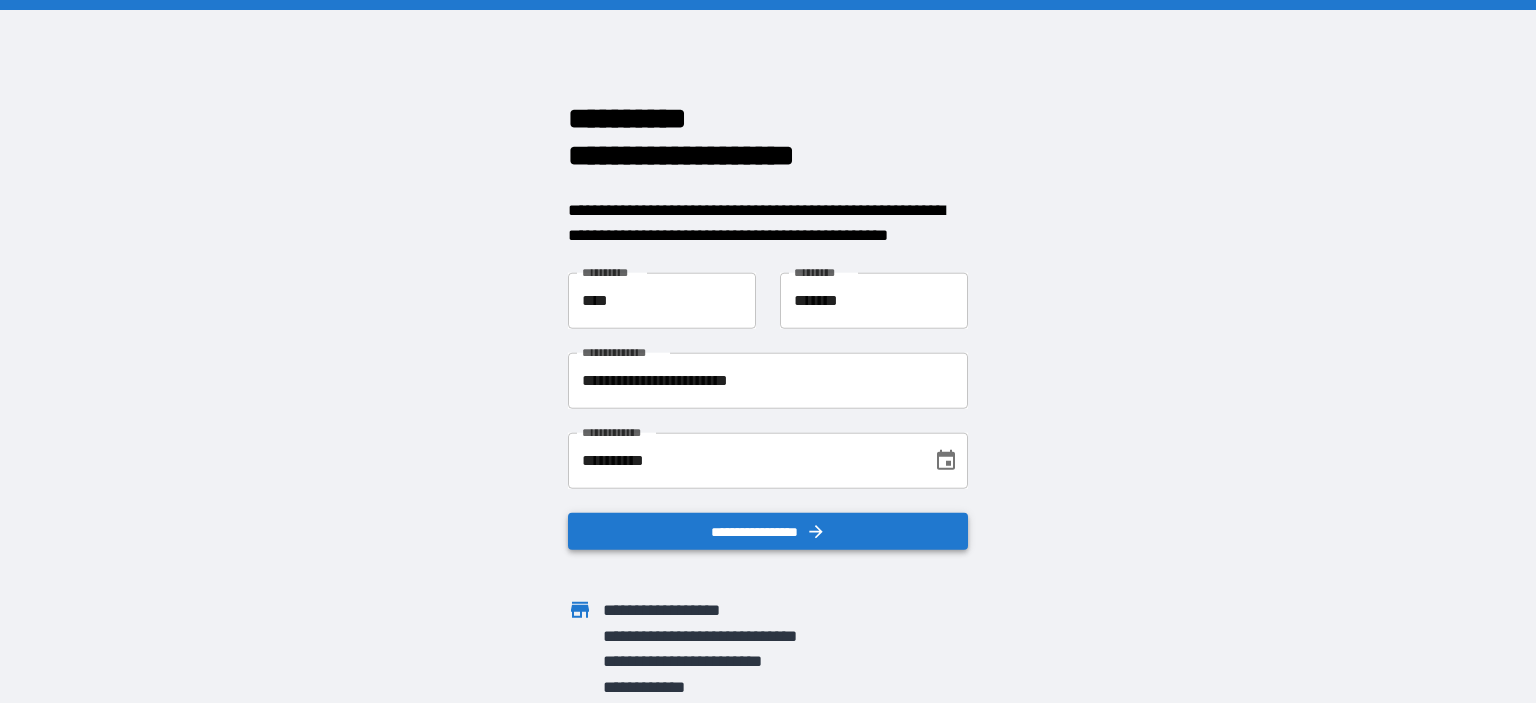 click on "**********" at bounding box center (768, 531) 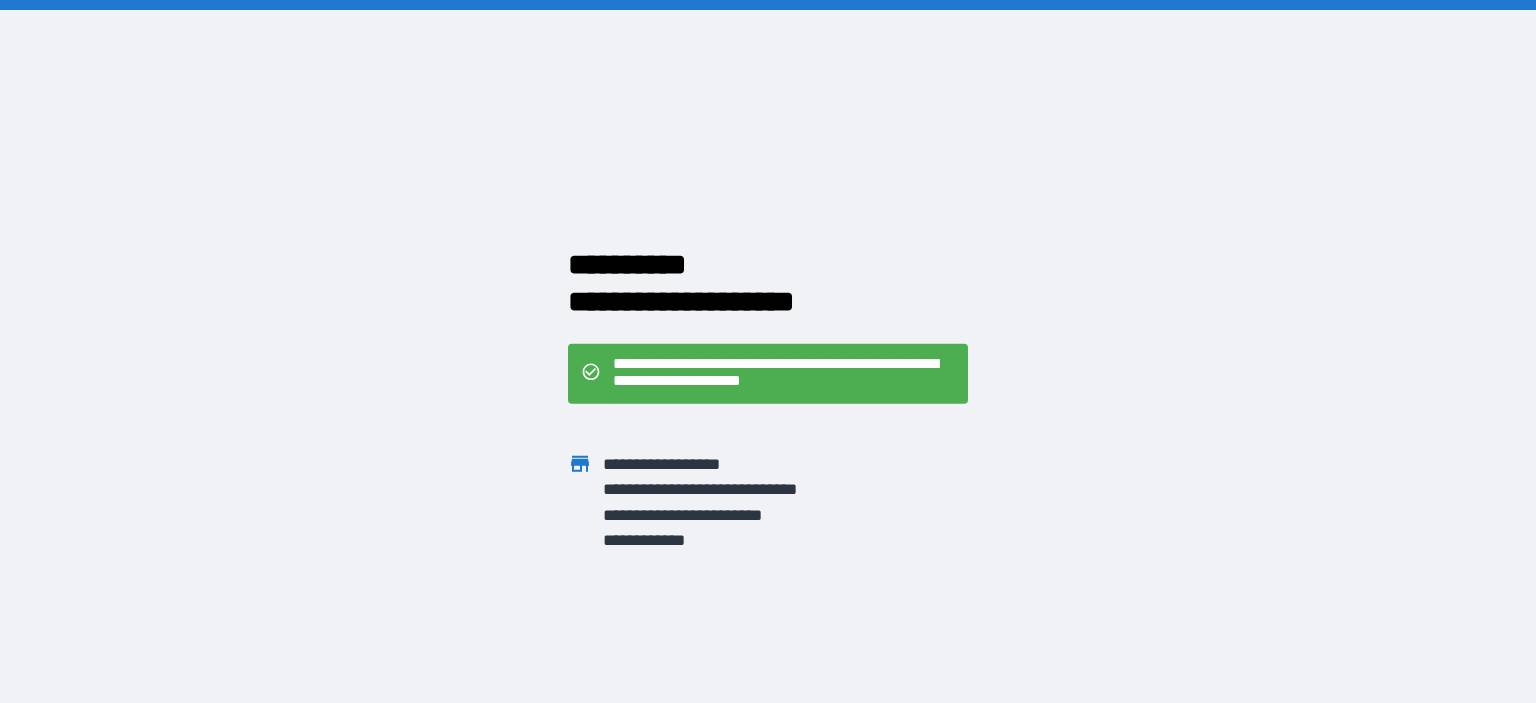 click on "**********" at bounding box center (768, 351) 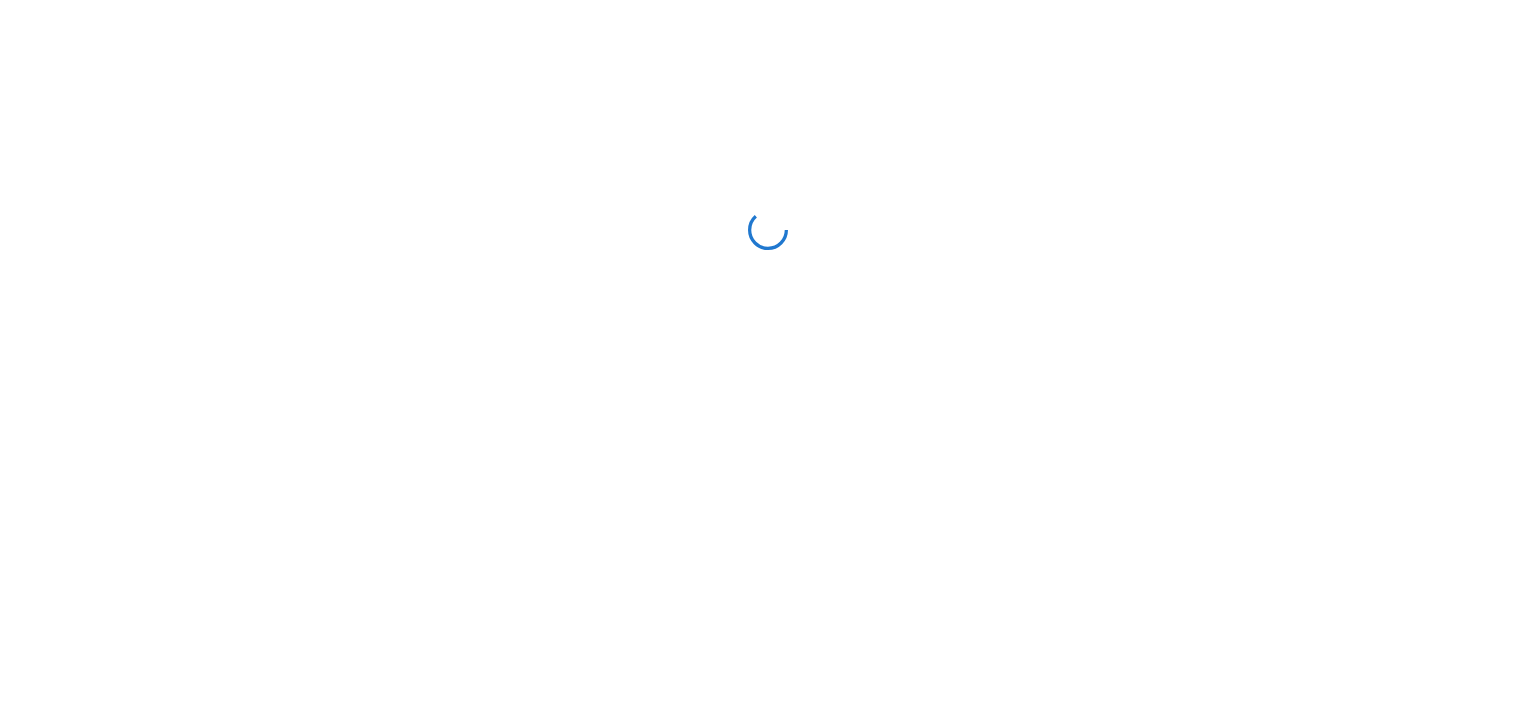 scroll, scrollTop: 0, scrollLeft: 0, axis: both 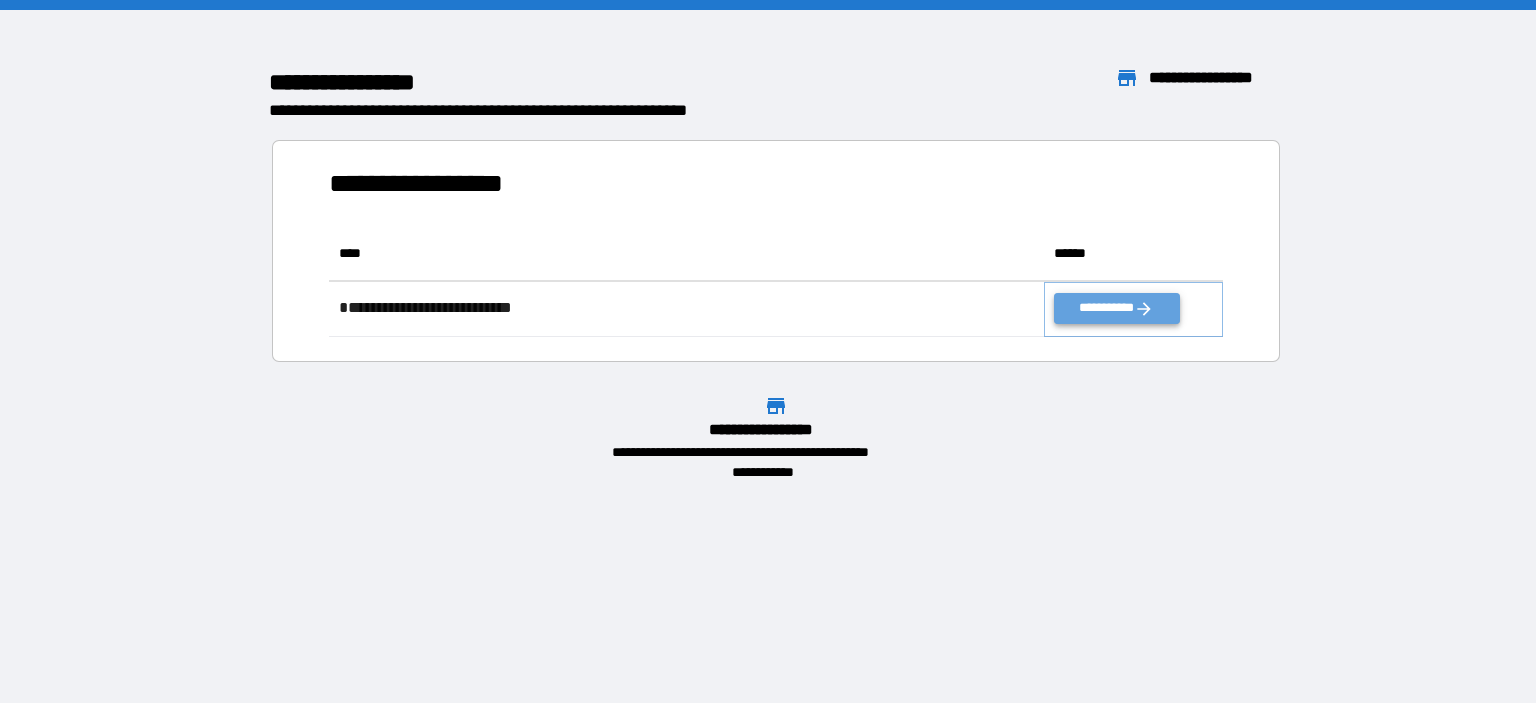 click on "**********" at bounding box center (1116, 308) 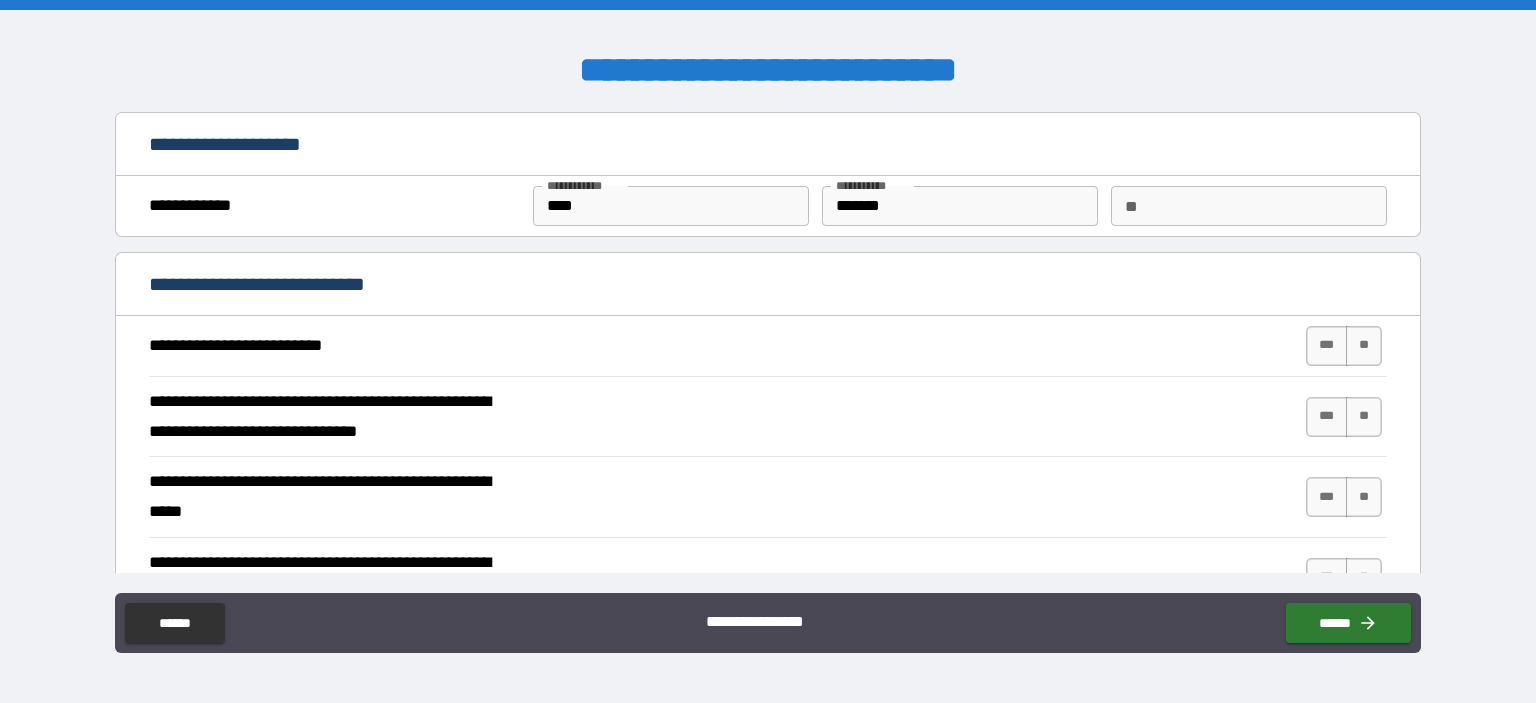 click on "**" at bounding box center (1249, 206) 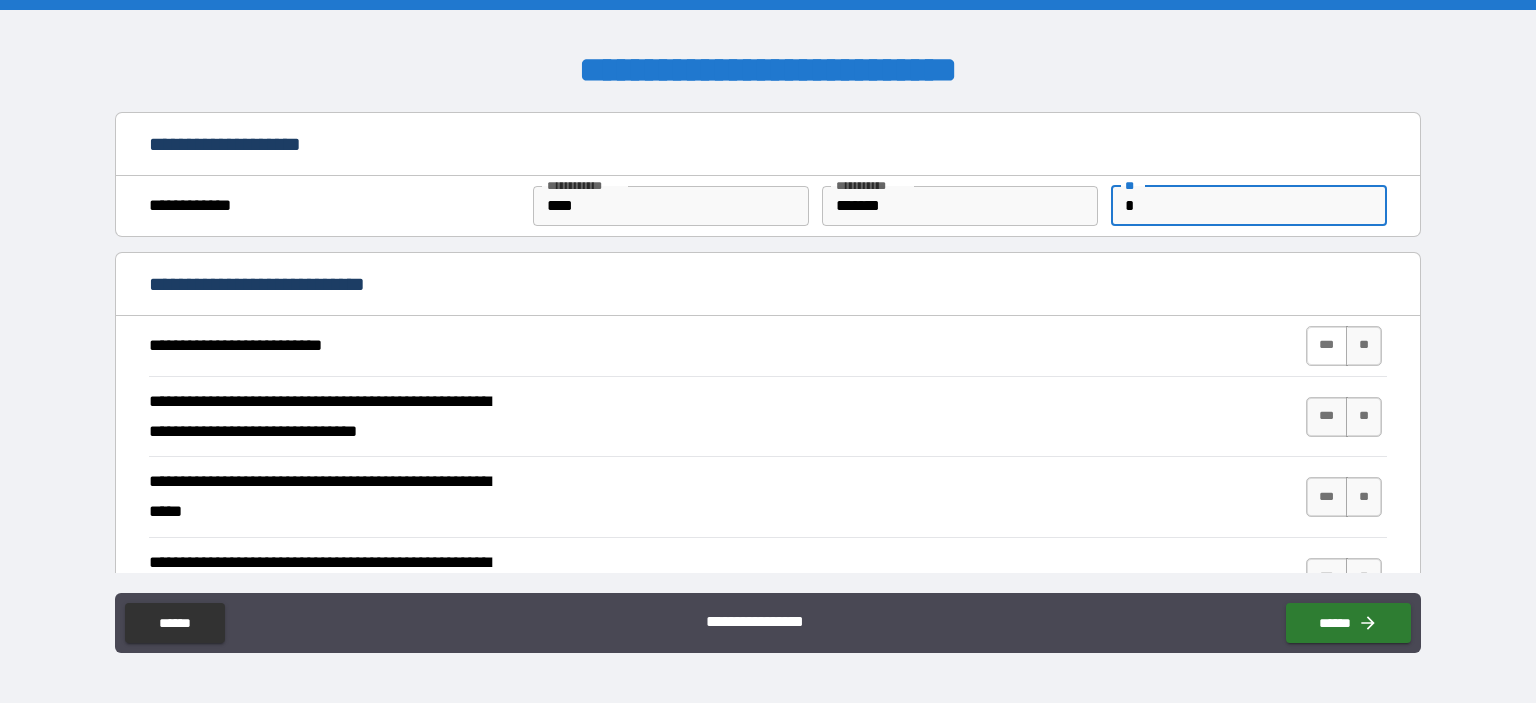 type on "*" 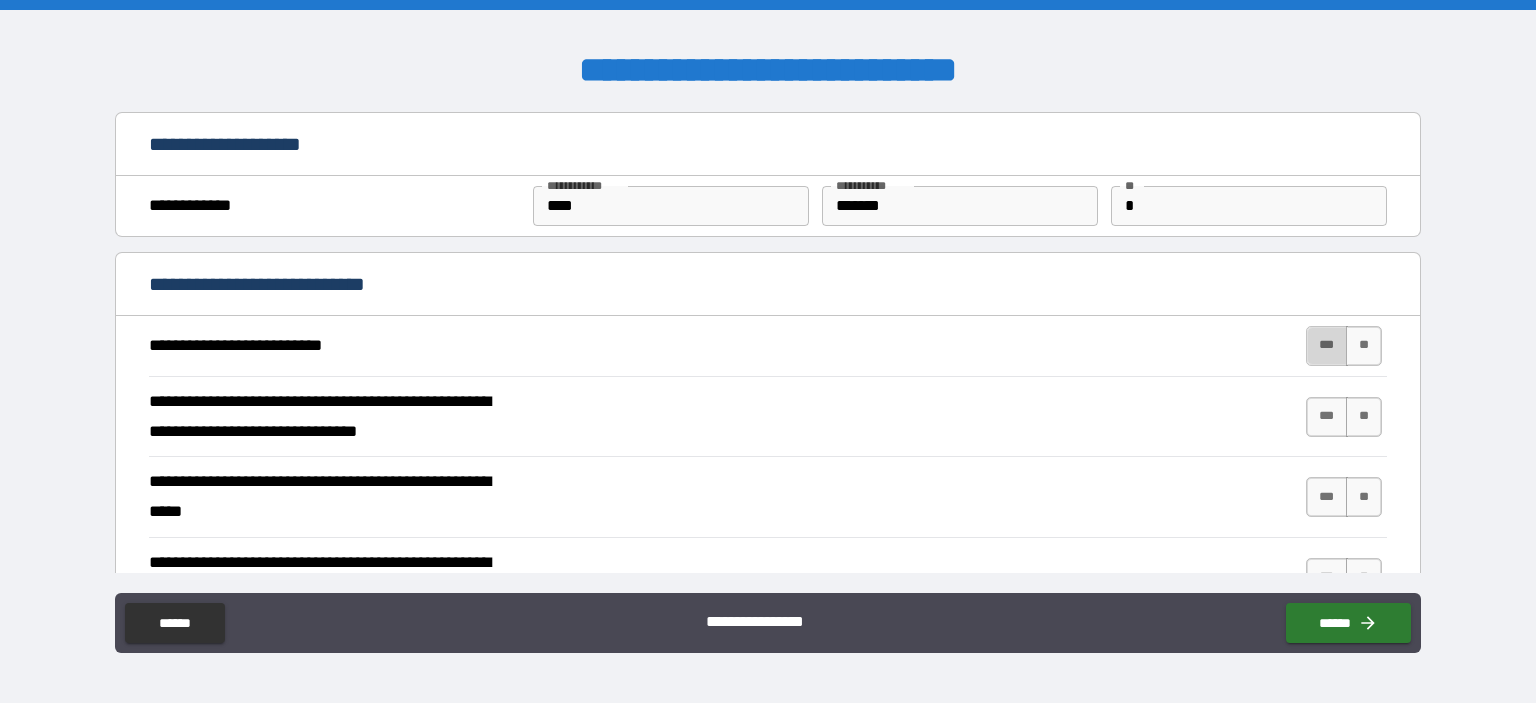 click on "***" at bounding box center [1327, 346] 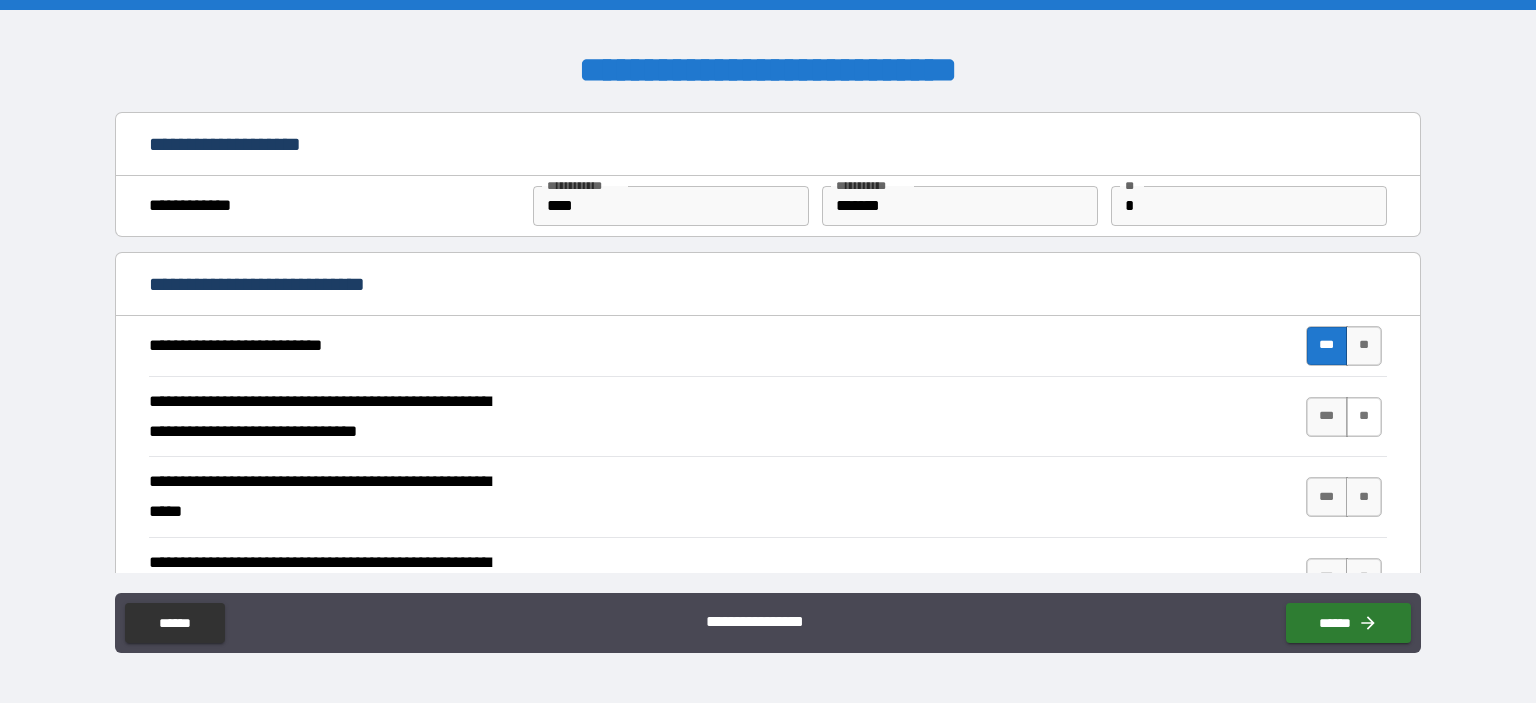 click on "**" at bounding box center [1364, 417] 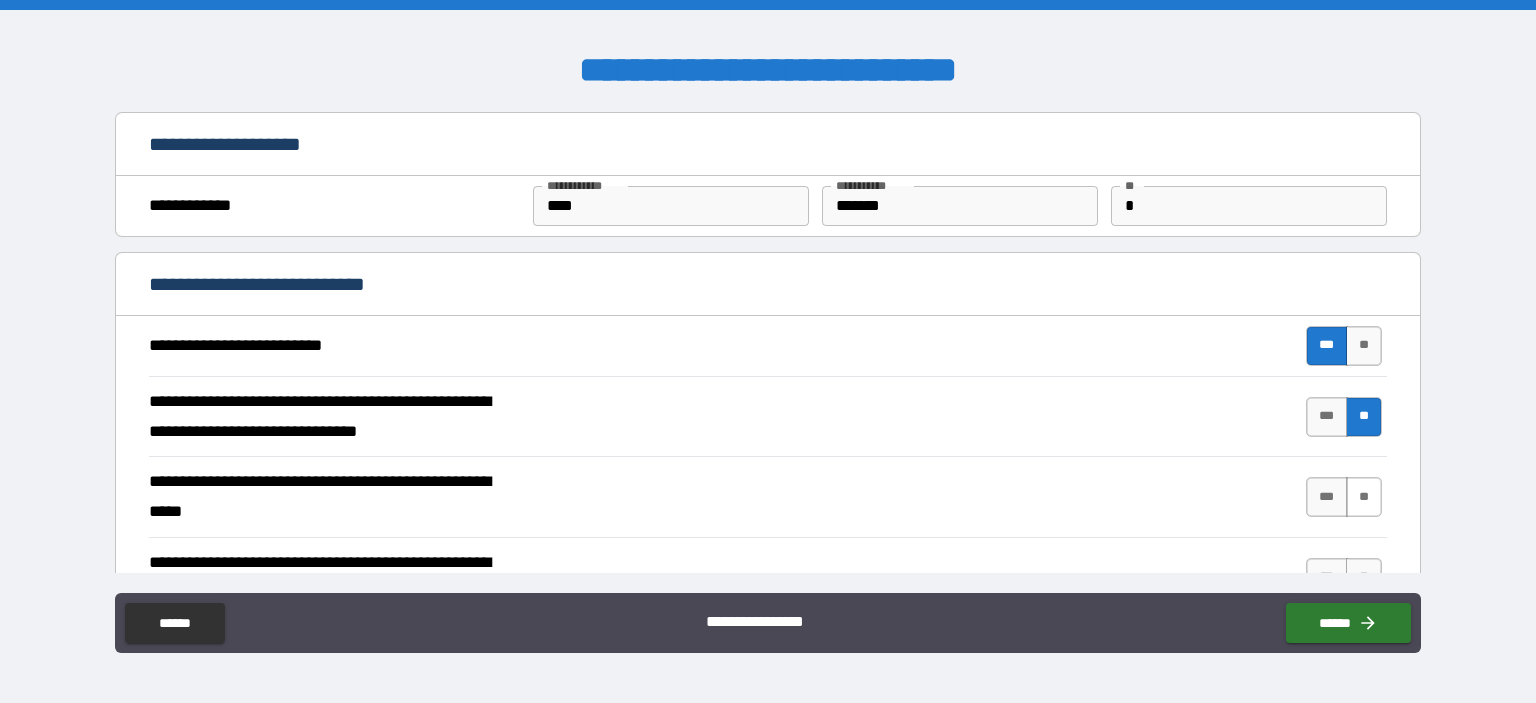 click on "**" at bounding box center (1364, 497) 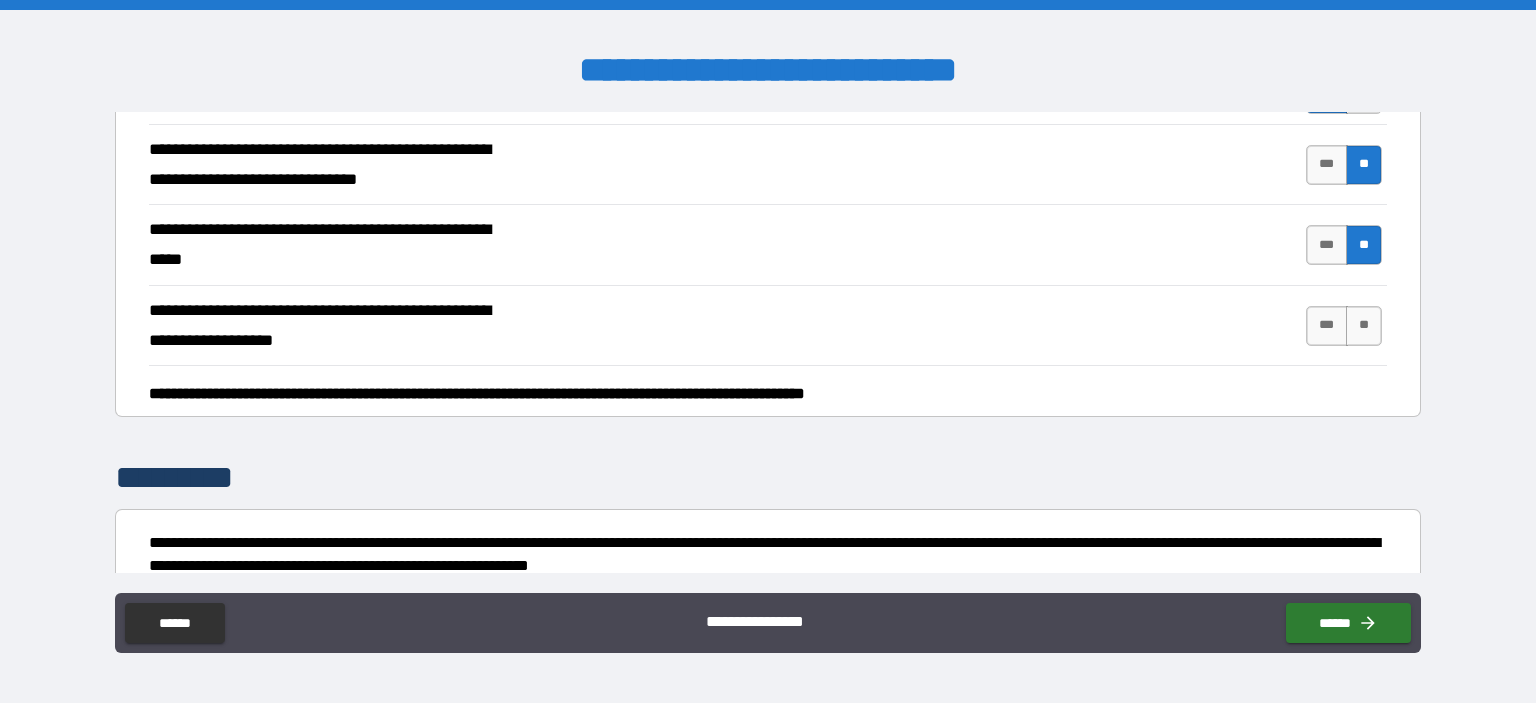 scroll, scrollTop: 284, scrollLeft: 0, axis: vertical 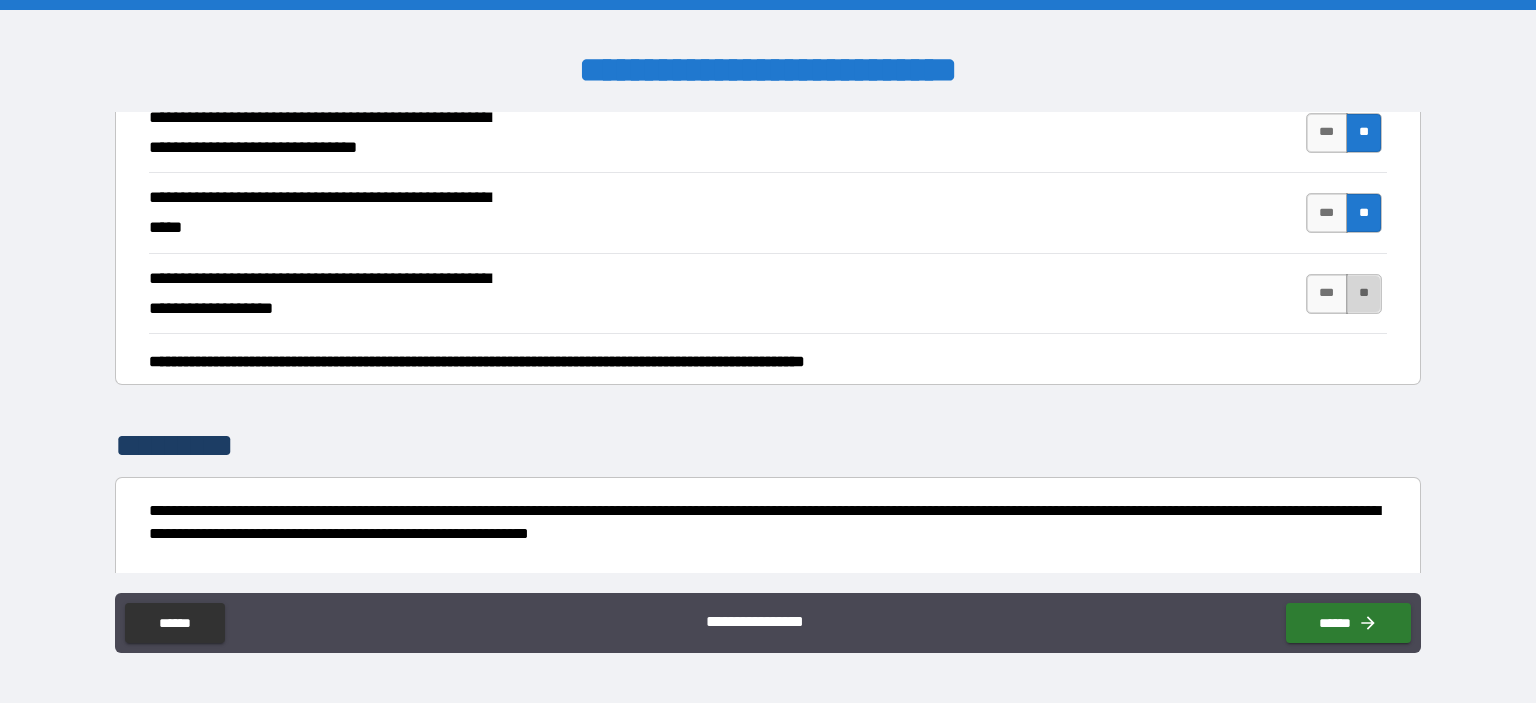 click on "**" at bounding box center (1364, 294) 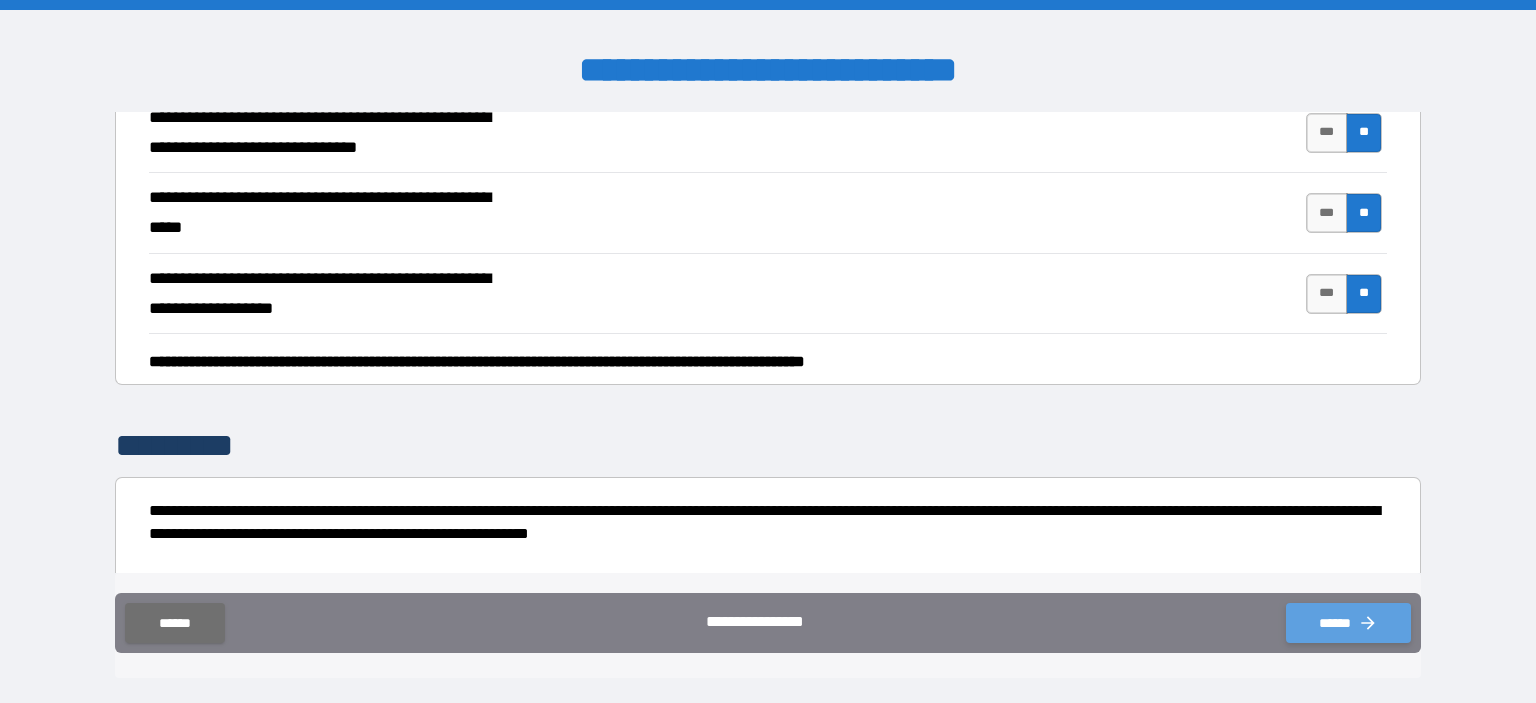 click on "******" at bounding box center [1348, 623] 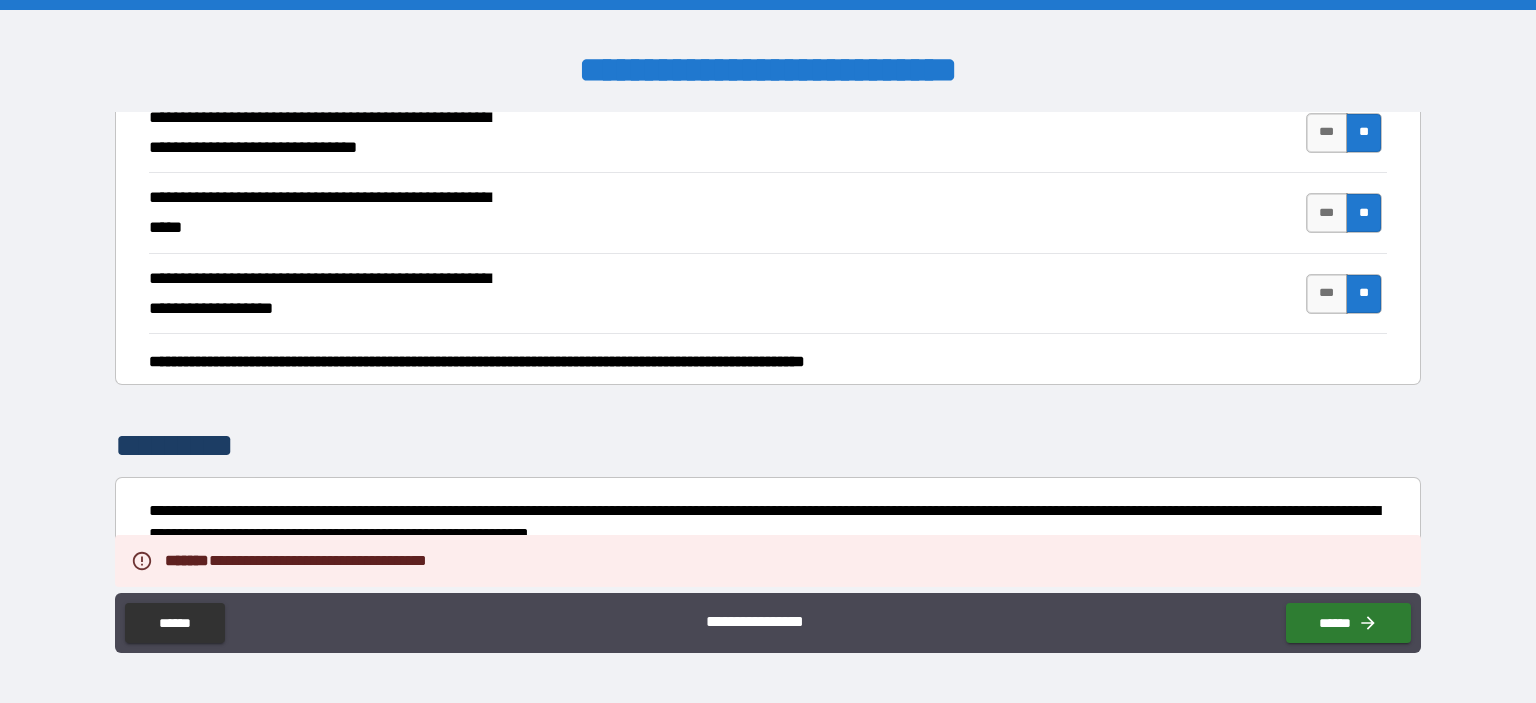 click on "*********" at bounding box center [193, 446] 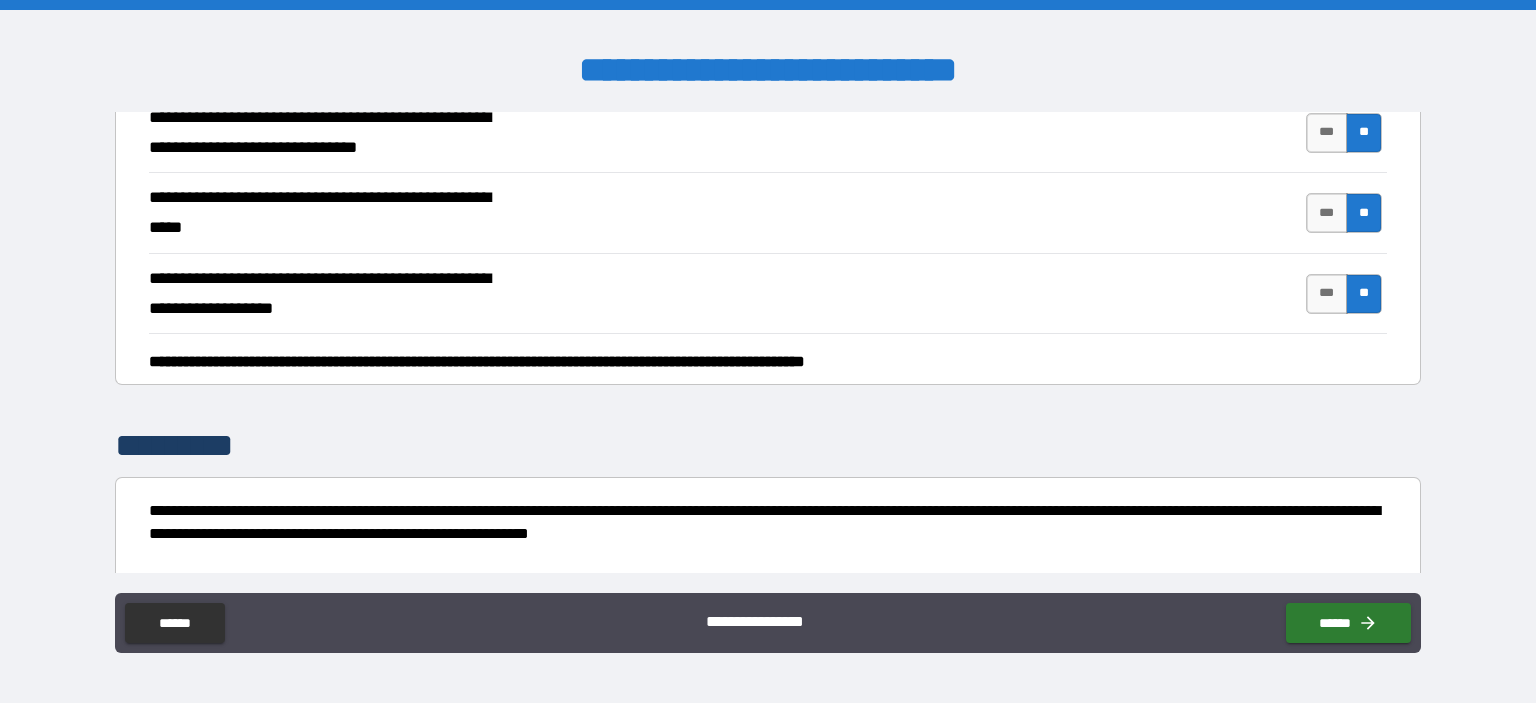 click on "*********" at bounding box center [768, 446] 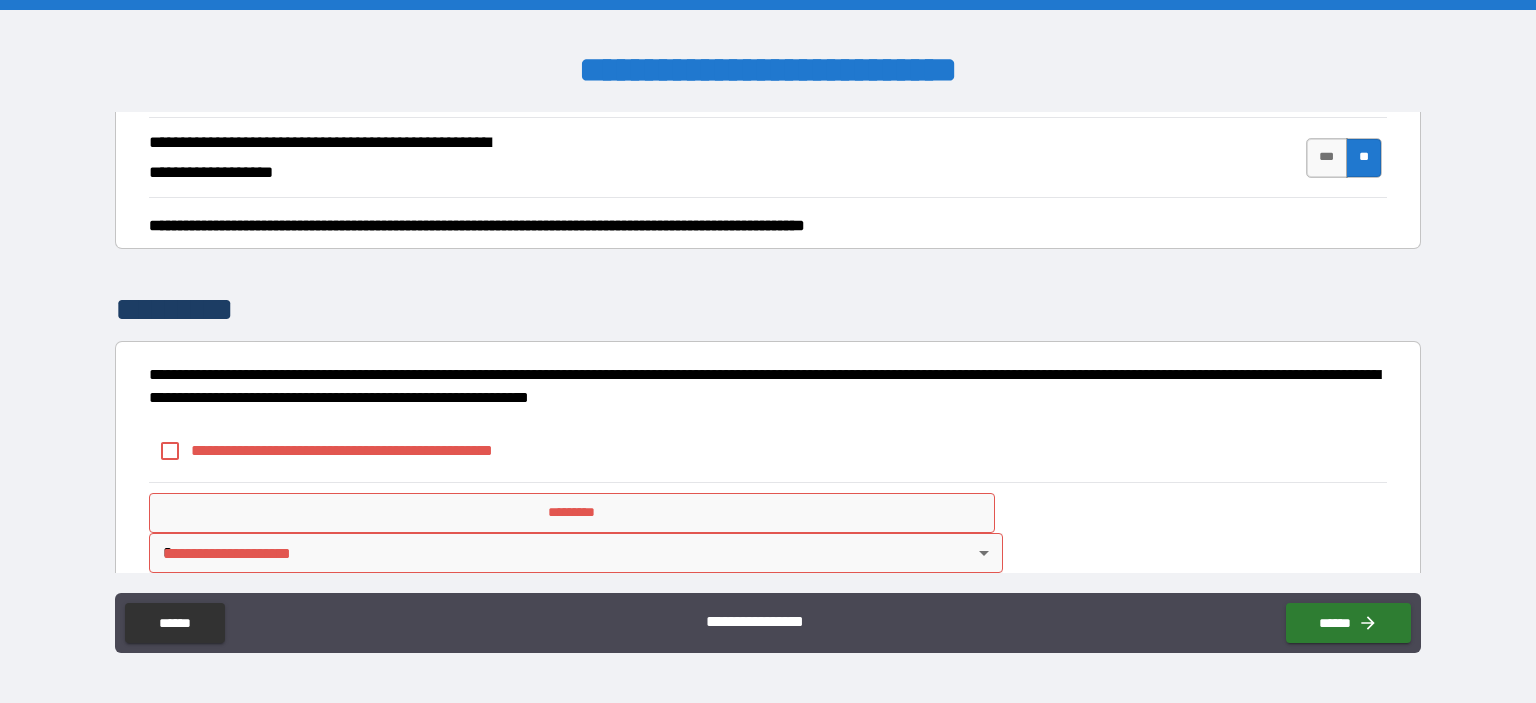 scroll, scrollTop: 448, scrollLeft: 0, axis: vertical 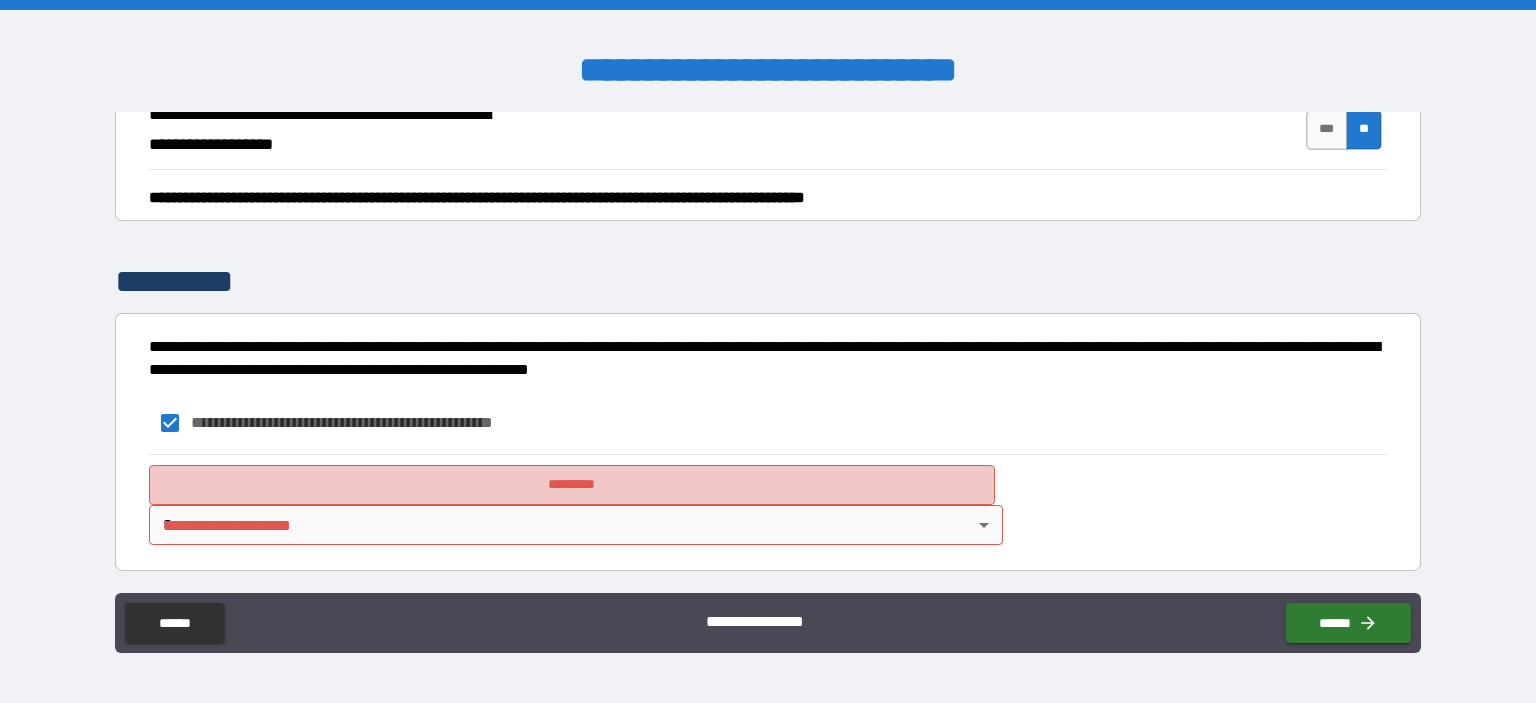 click on "*********" at bounding box center [572, 485] 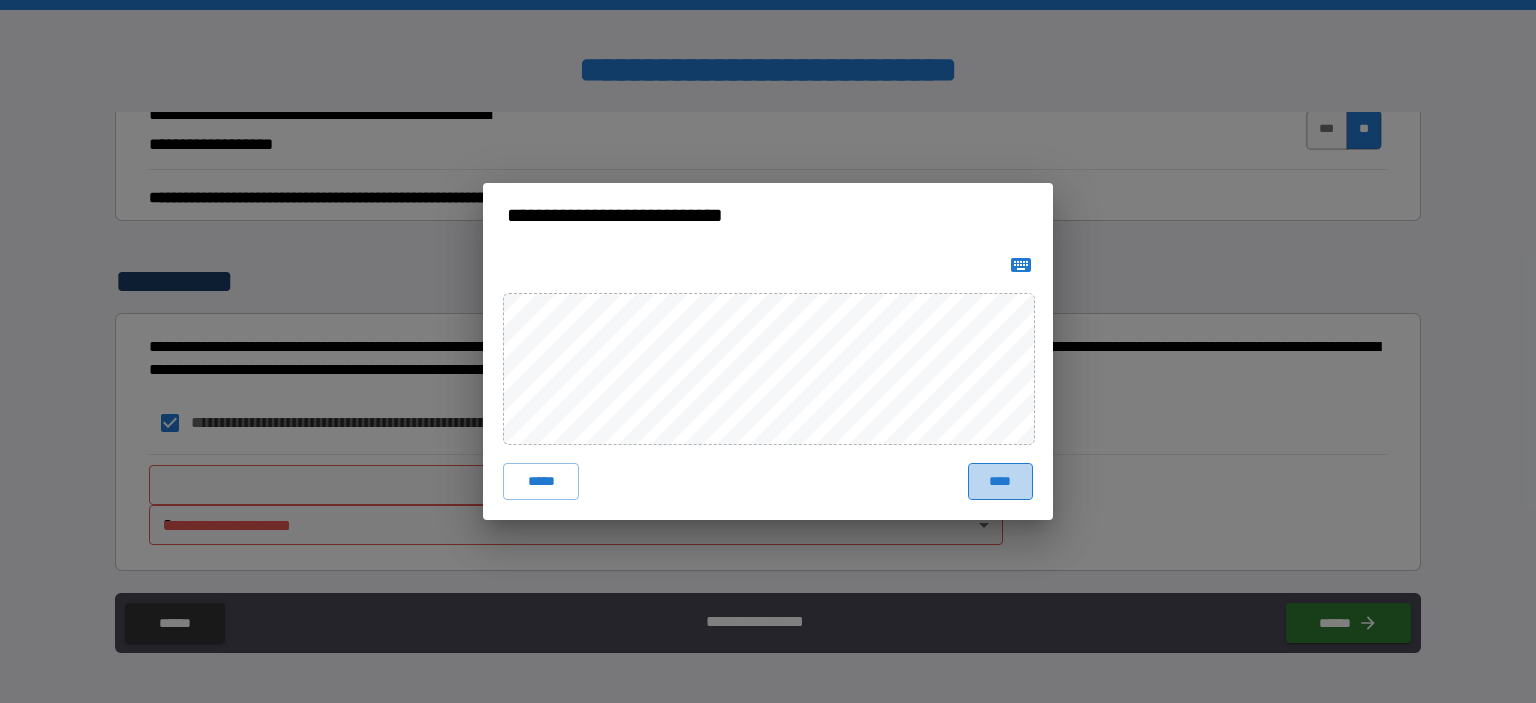 click on "****" at bounding box center (1000, 481) 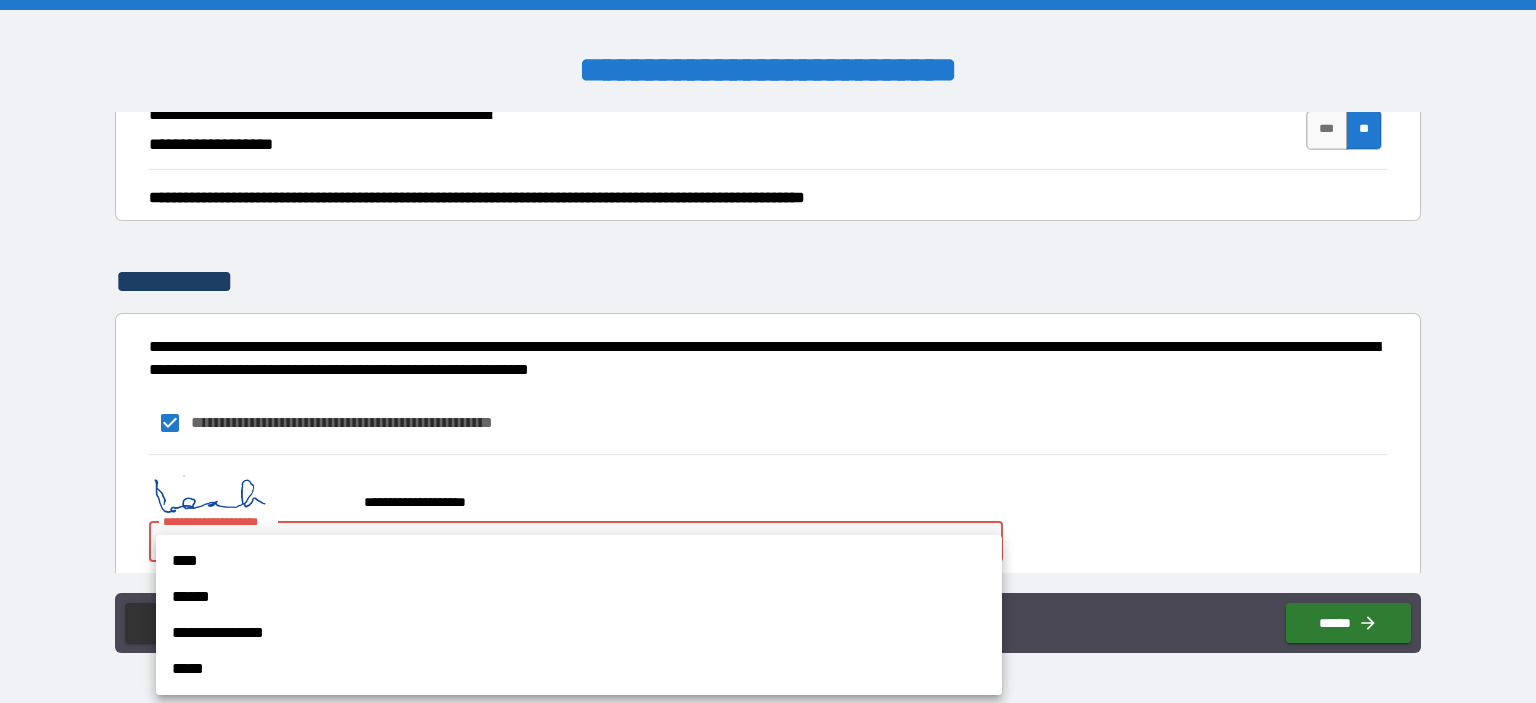 click on "**********" at bounding box center [768, 351] 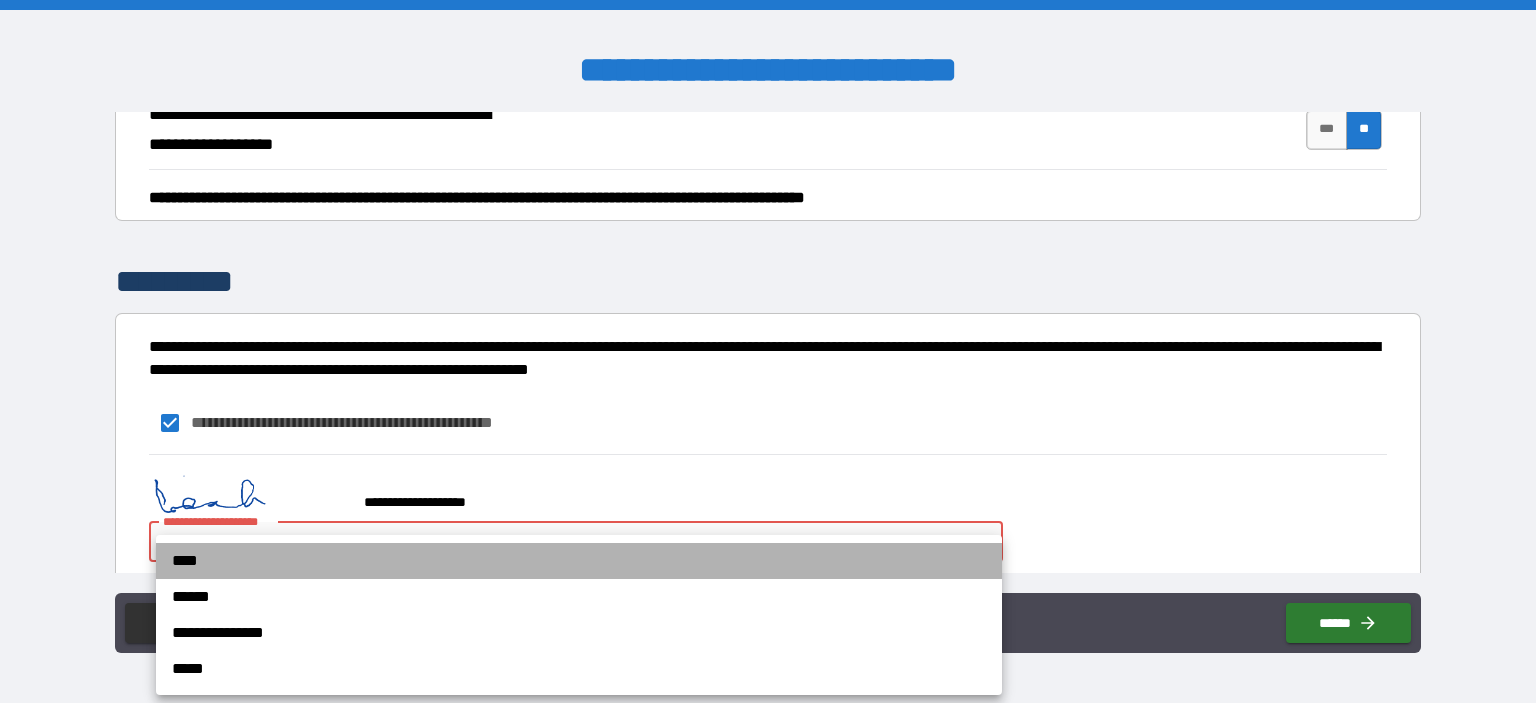 click on "****" at bounding box center (579, 561) 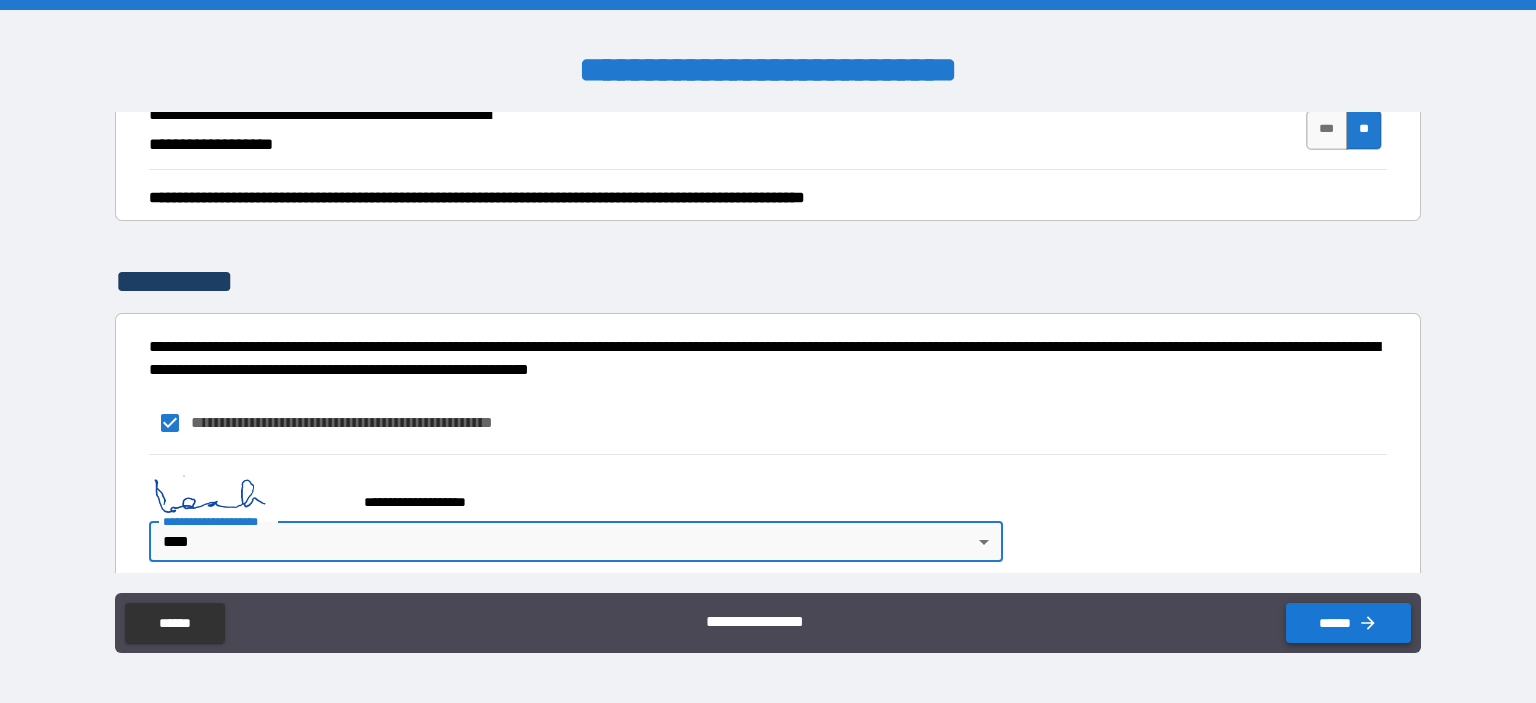 click on "******" at bounding box center [1348, 623] 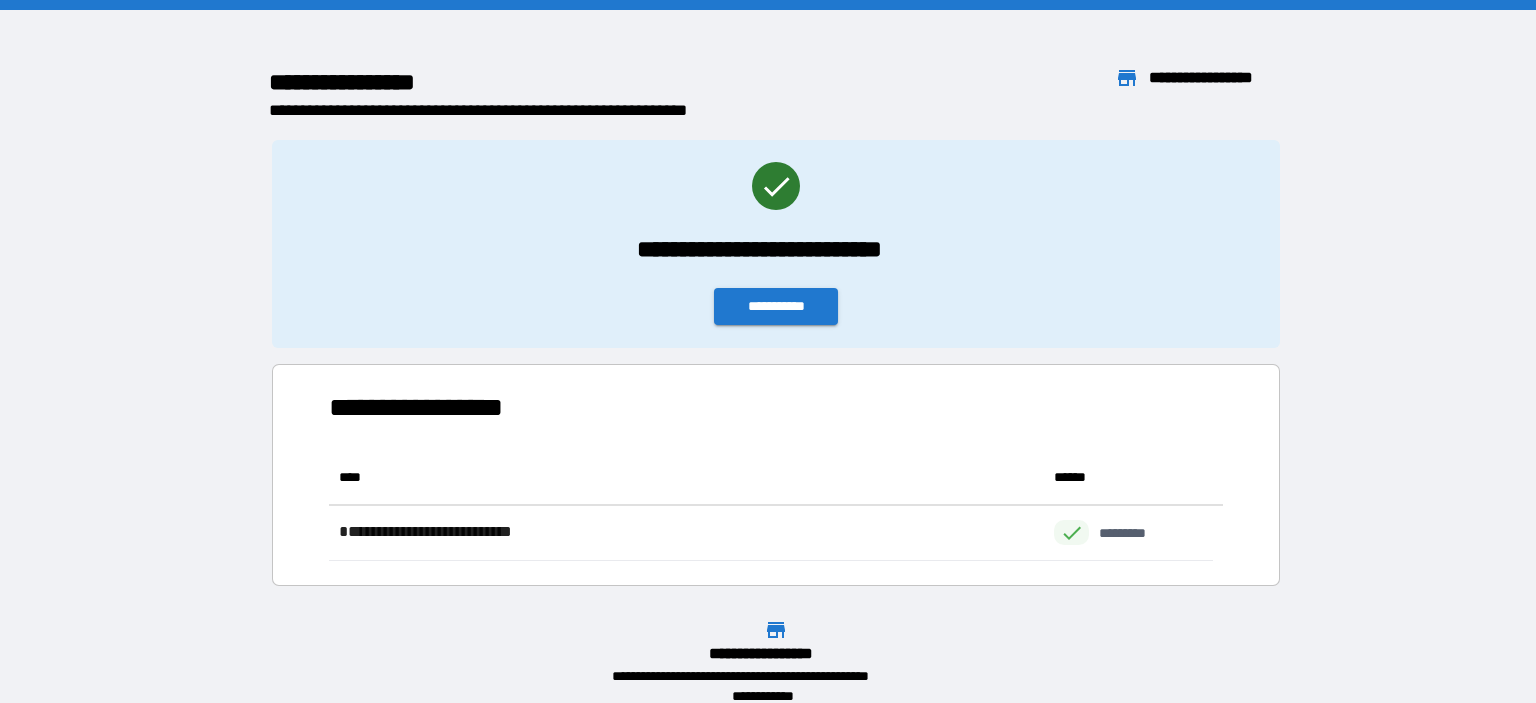 scroll, scrollTop: 16, scrollLeft: 16, axis: both 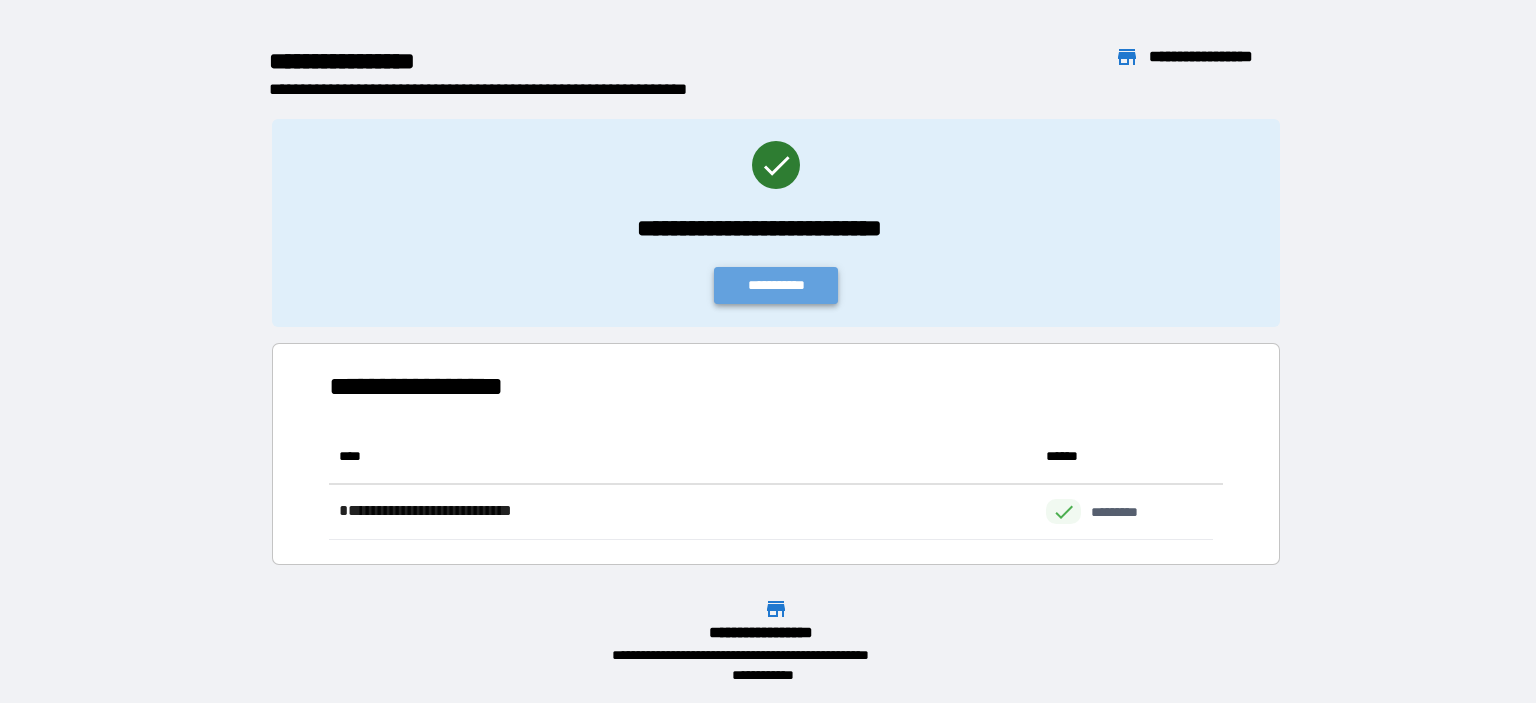 click on "**********" at bounding box center [776, 285] 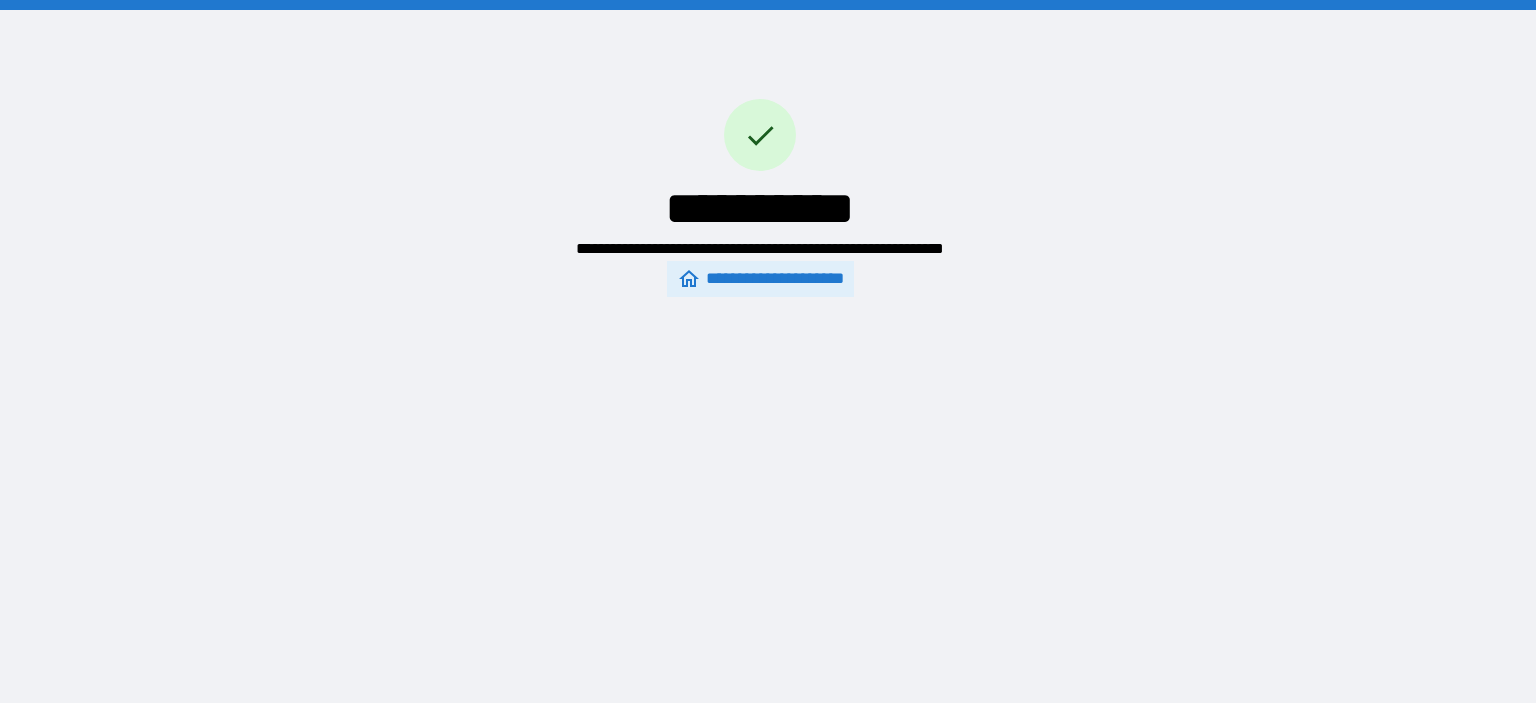 scroll, scrollTop: 0, scrollLeft: 0, axis: both 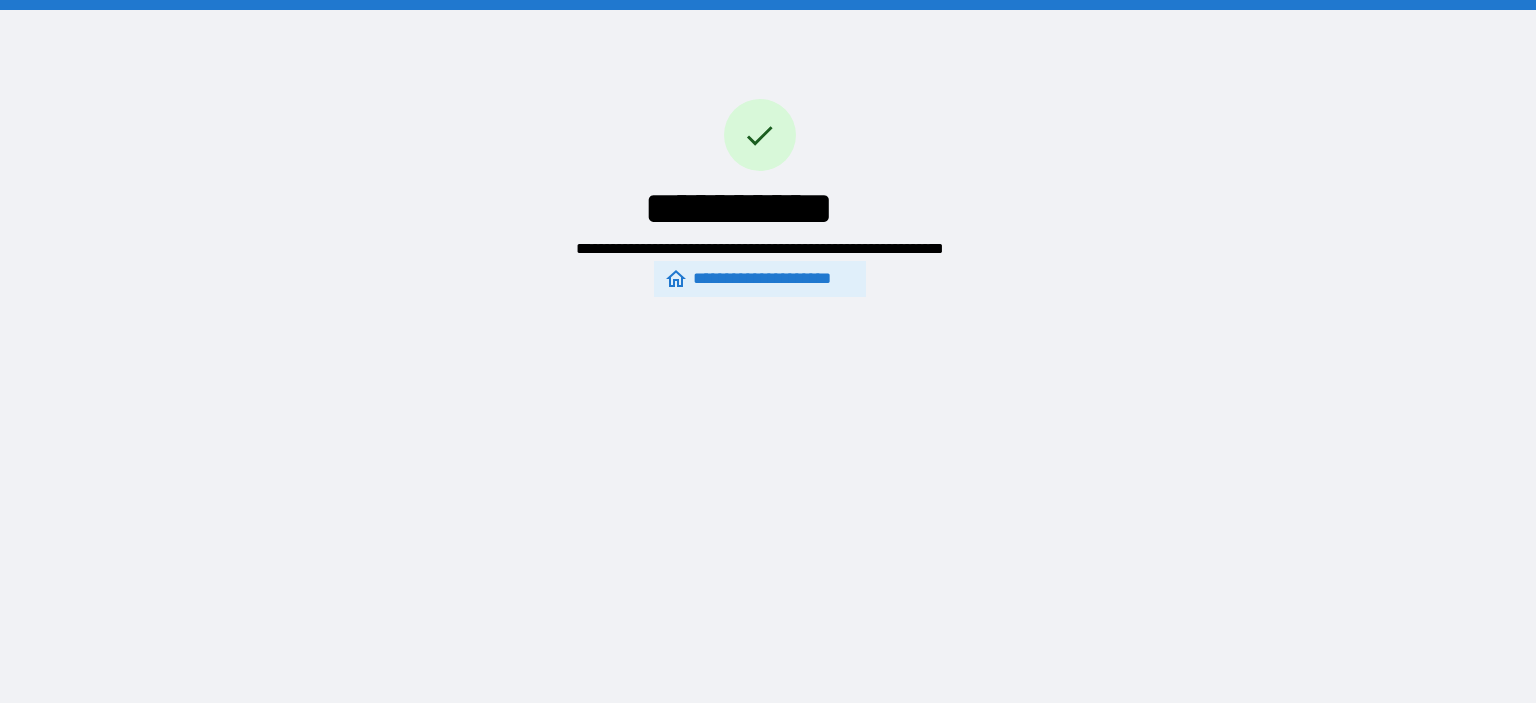 click on "**********" at bounding box center (759, 279) 